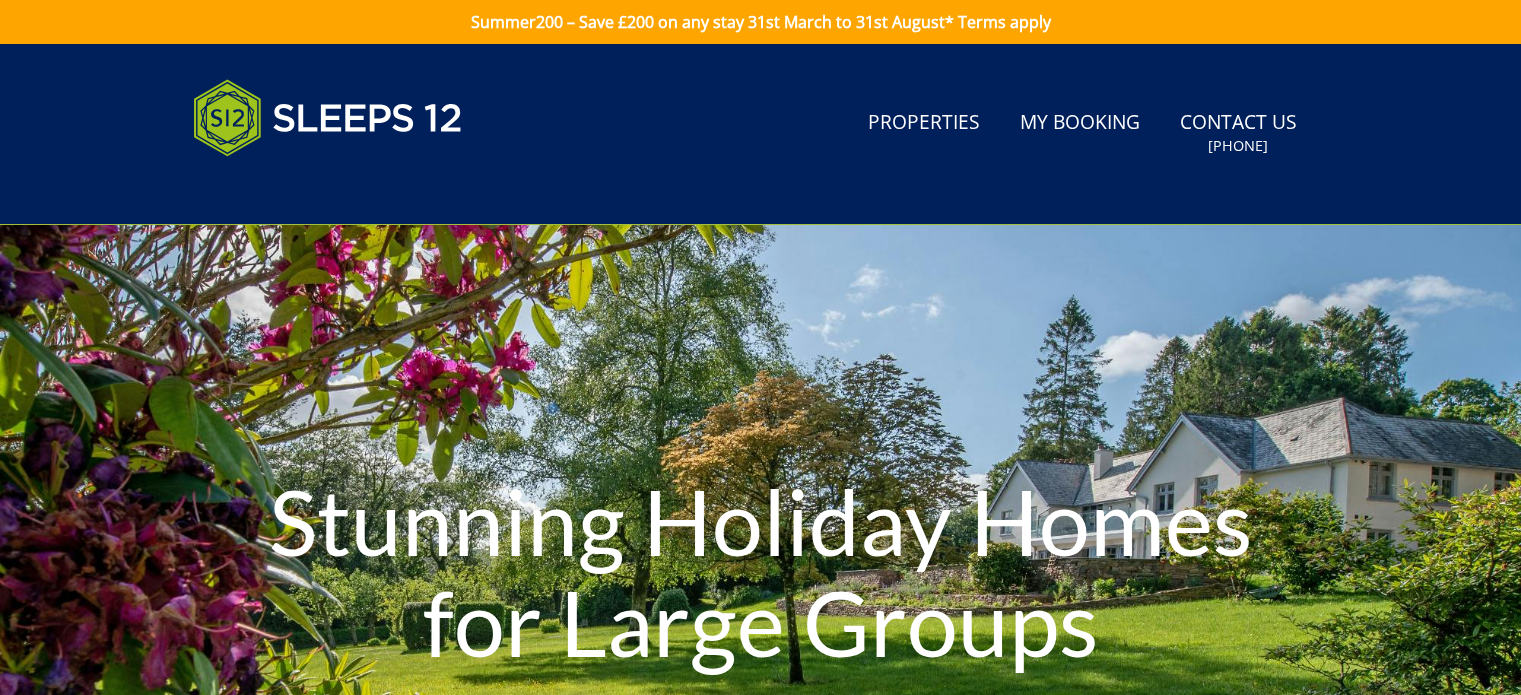 scroll, scrollTop: 0, scrollLeft: 0, axis: both 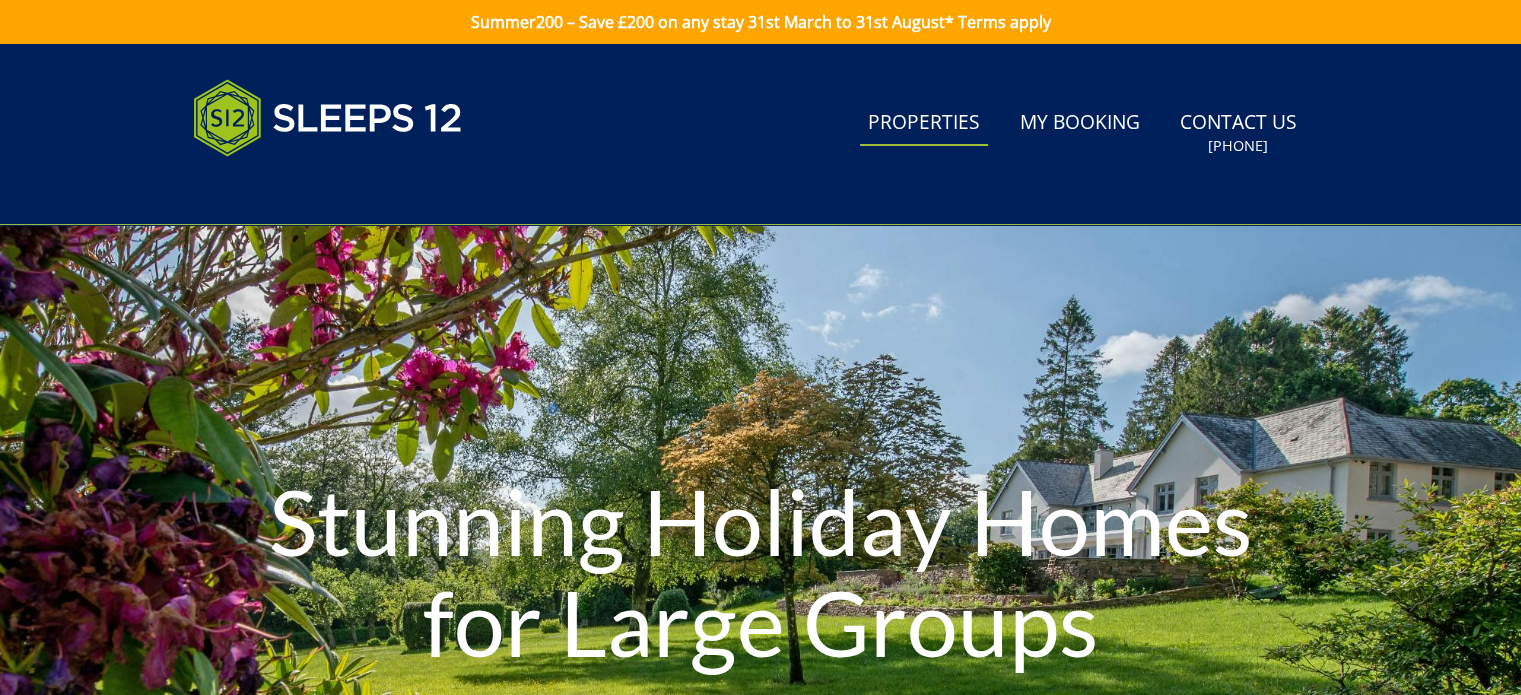 click on "Properties" at bounding box center [924, 123] 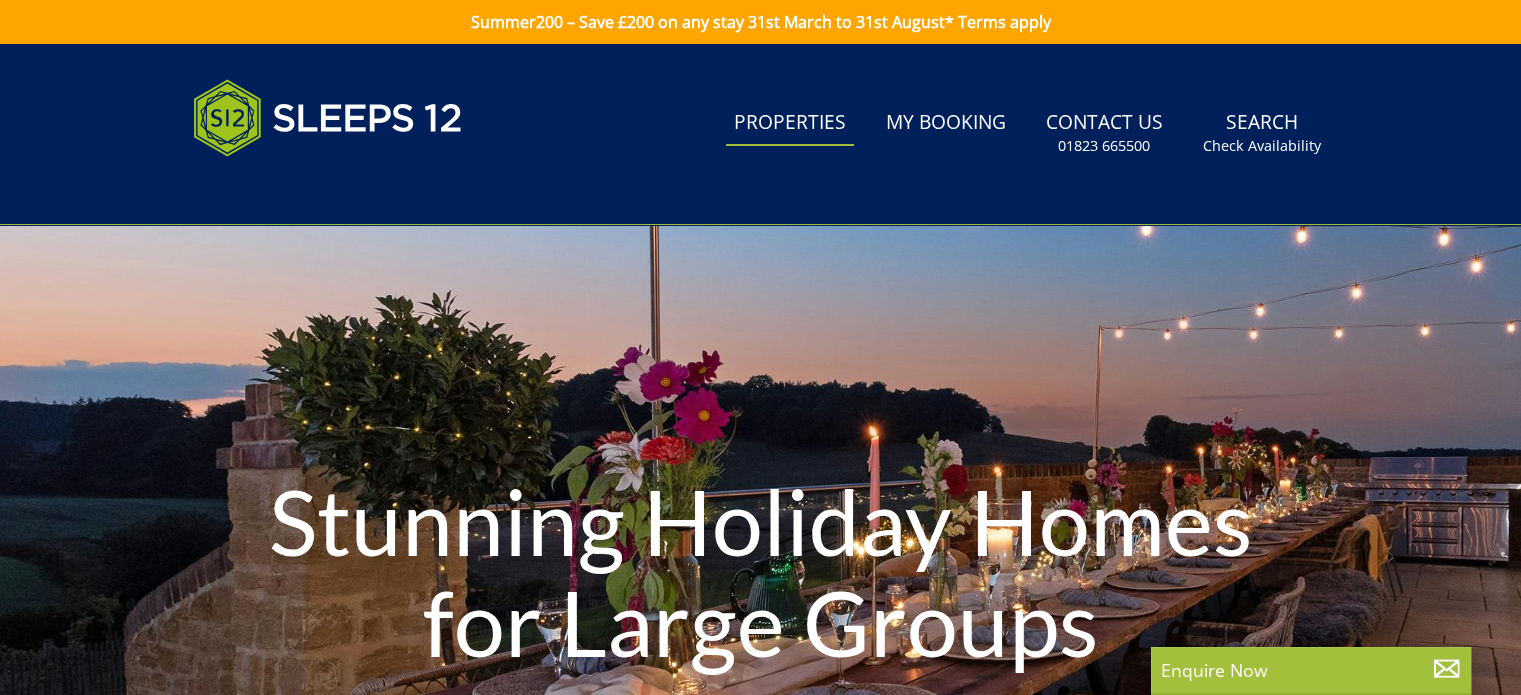 click on "Properties" at bounding box center [790, 123] 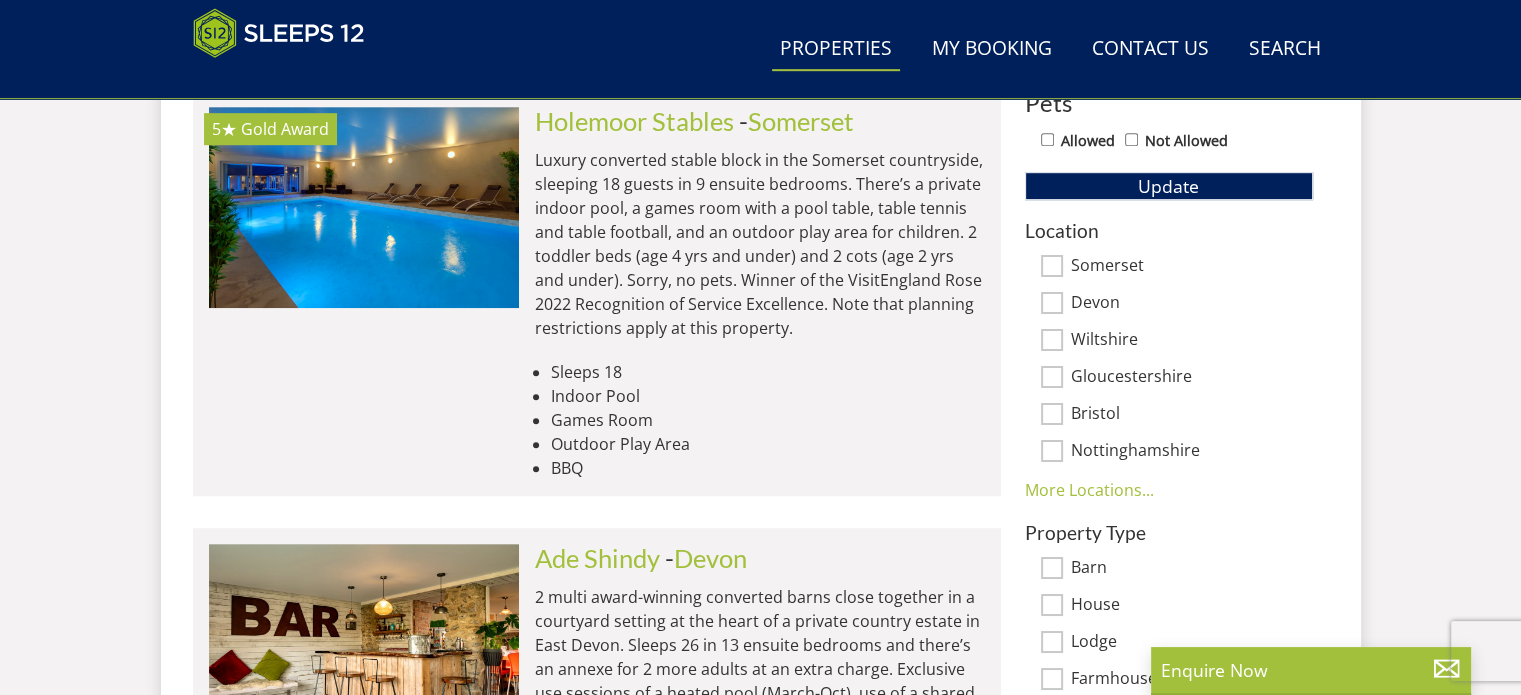 scroll, scrollTop: 1200, scrollLeft: 0, axis: vertical 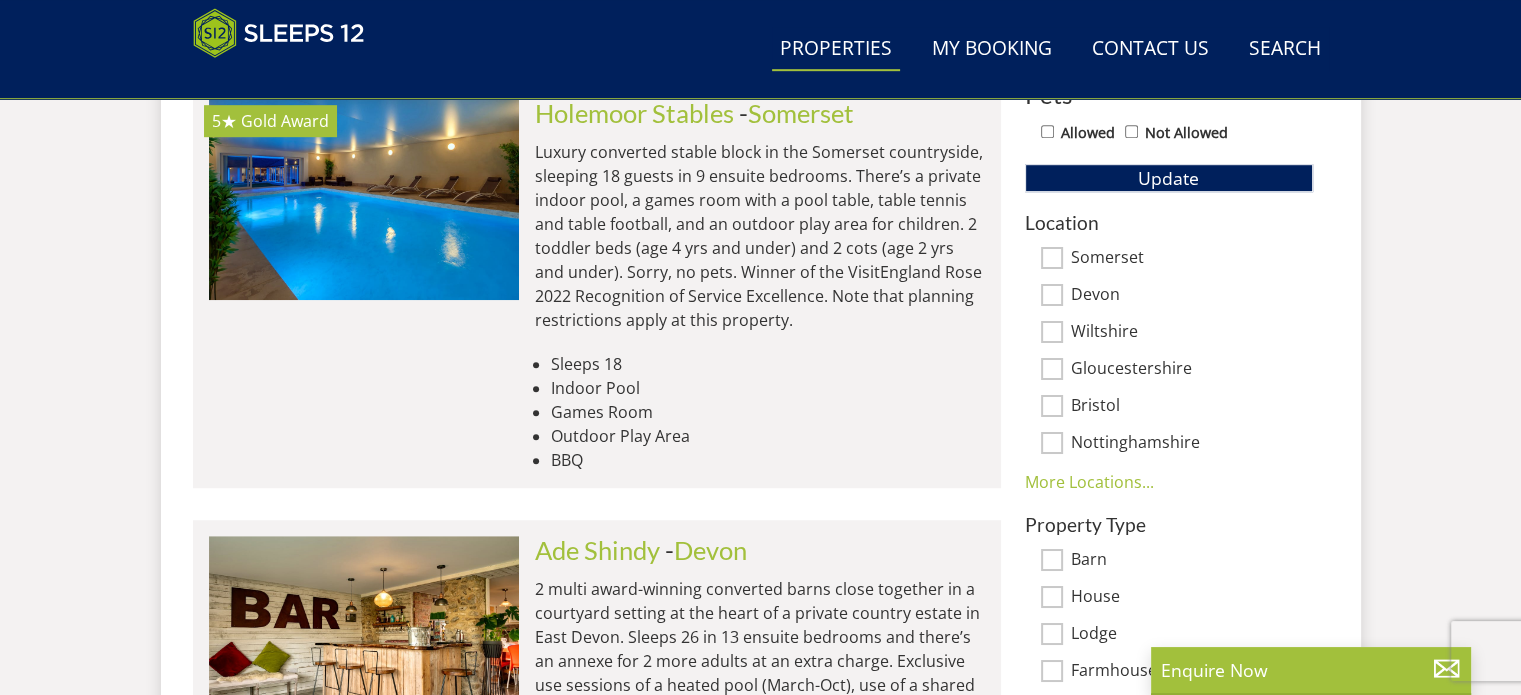 click on "Somerset" at bounding box center [1192, 259] 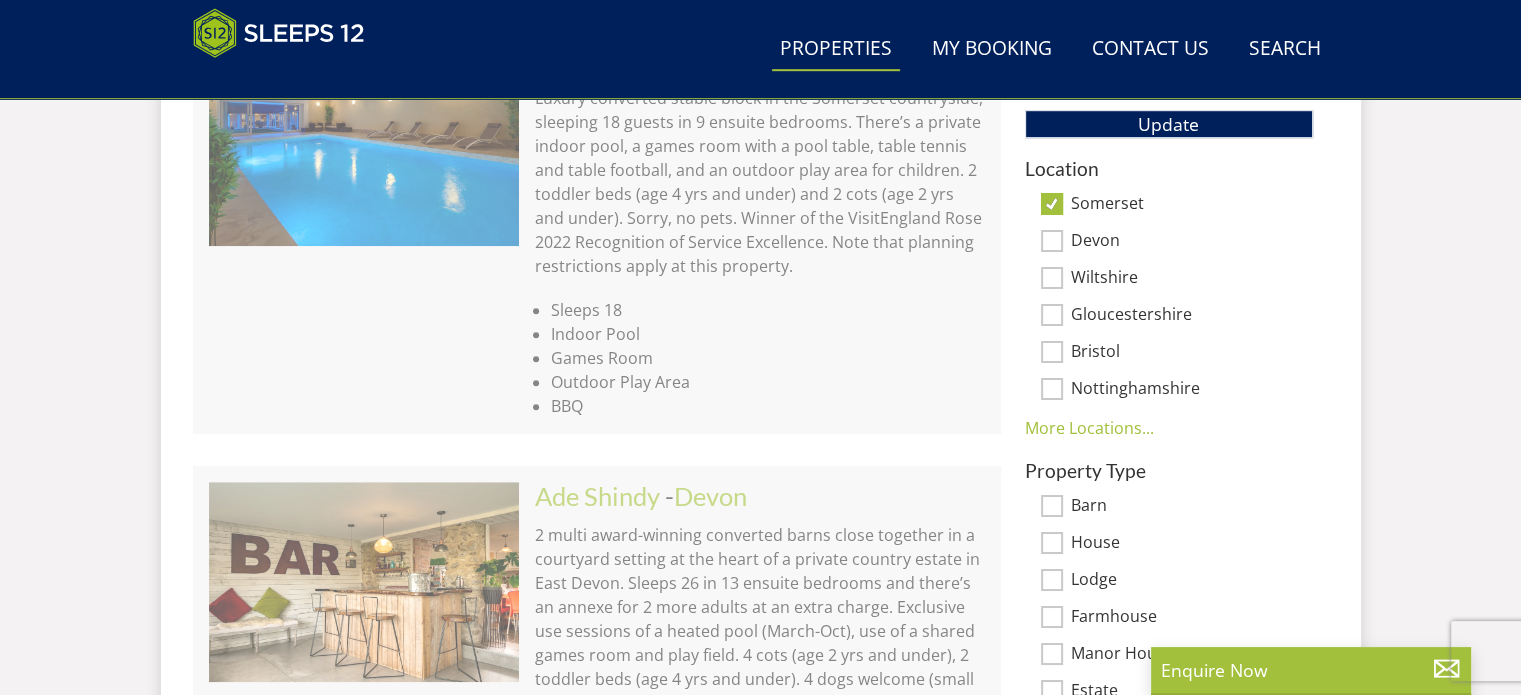 scroll, scrollTop: 1000, scrollLeft: 0, axis: vertical 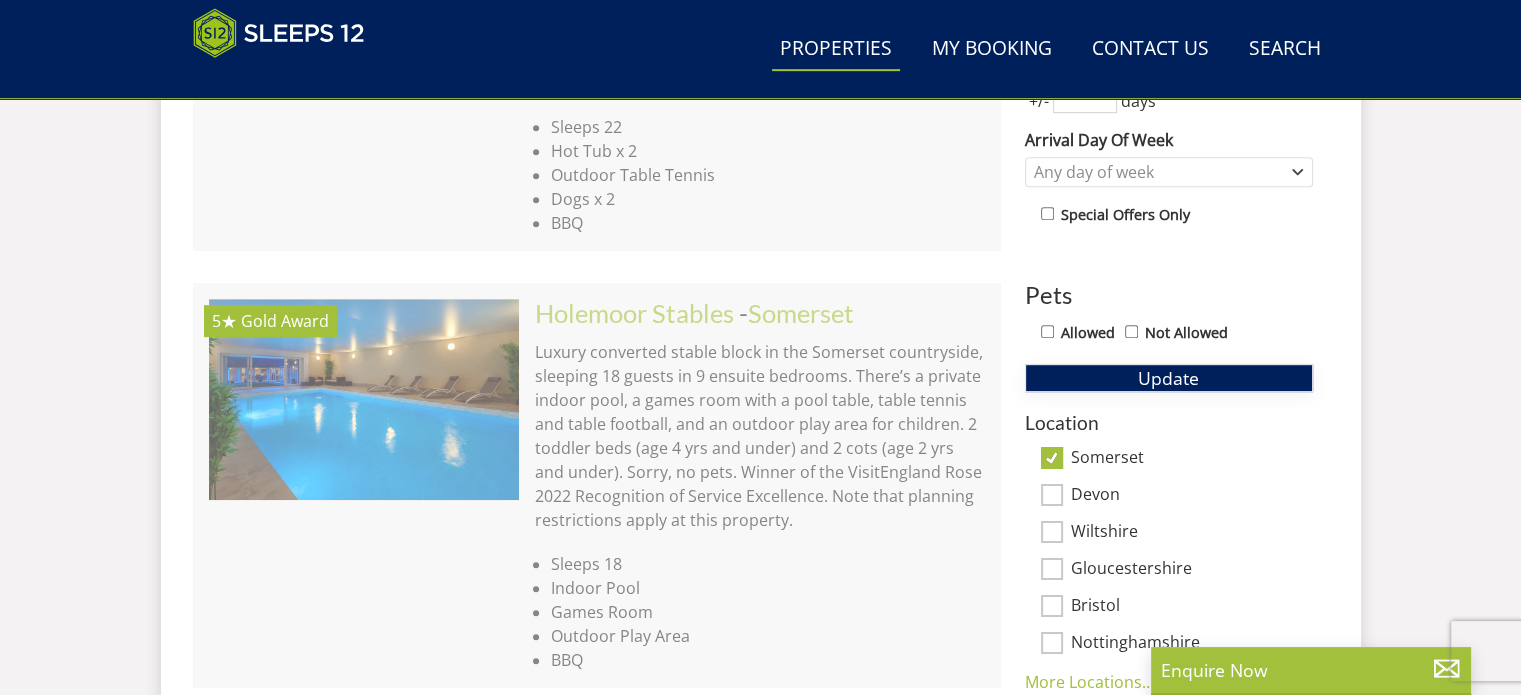click on "Update" at bounding box center (1169, 378) 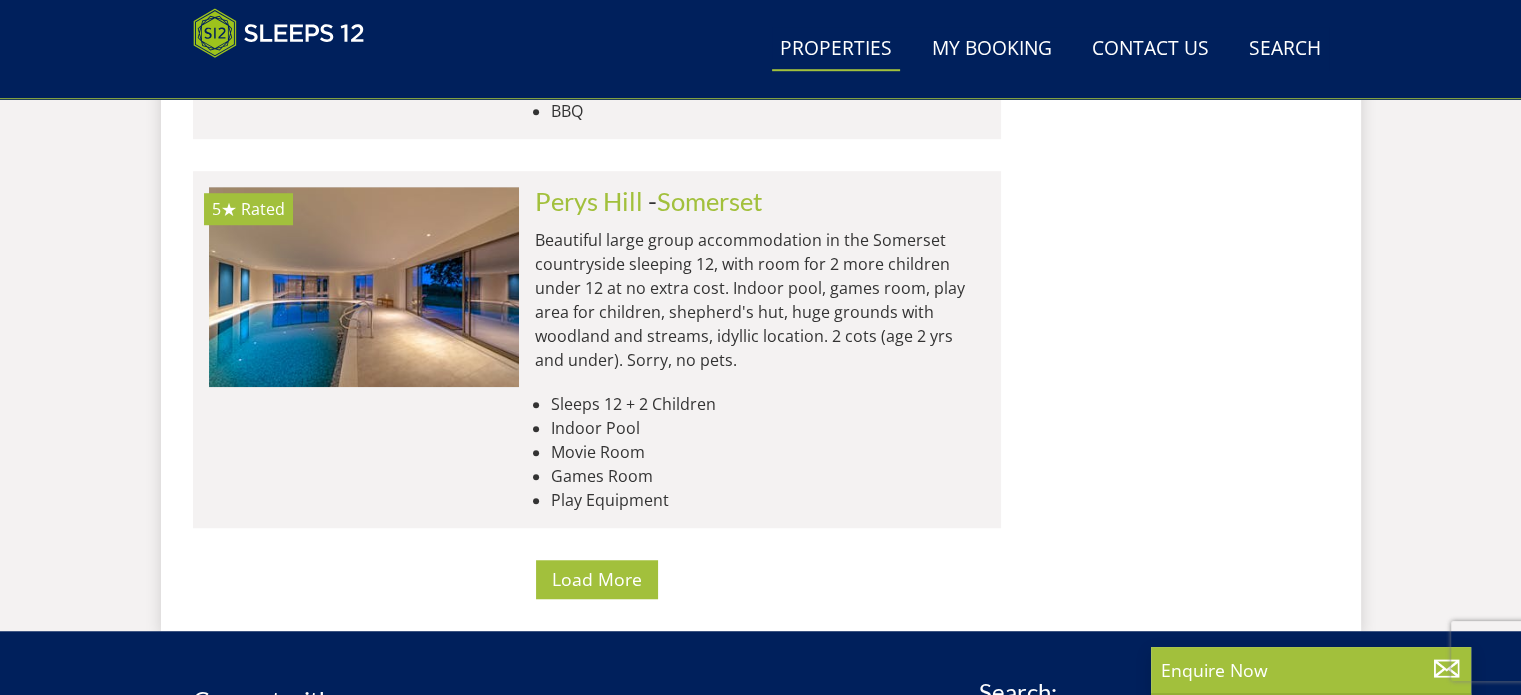 scroll, scrollTop: 9100, scrollLeft: 0, axis: vertical 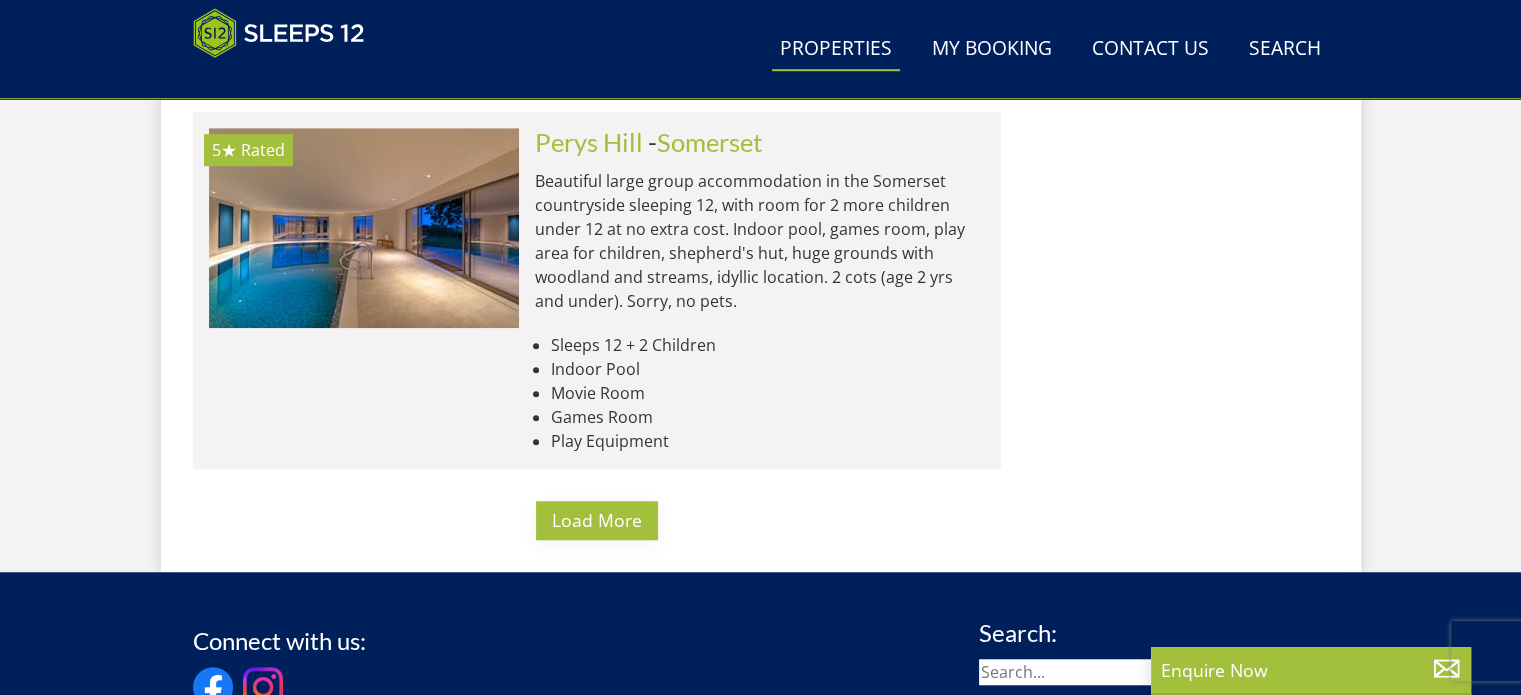 click on "Load More" at bounding box center (597, 520) 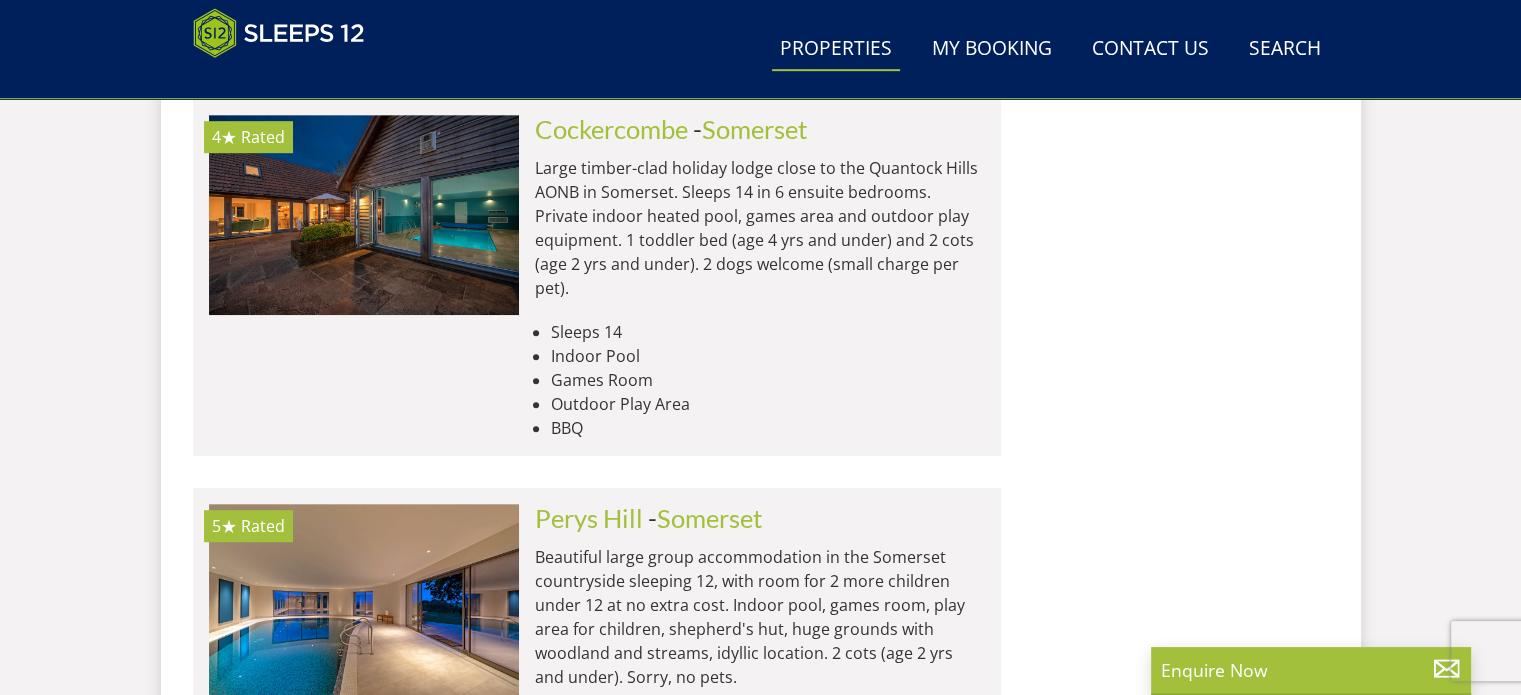 scroll, scrollTop: 9090, scrollLeft: 0, axis: vertical 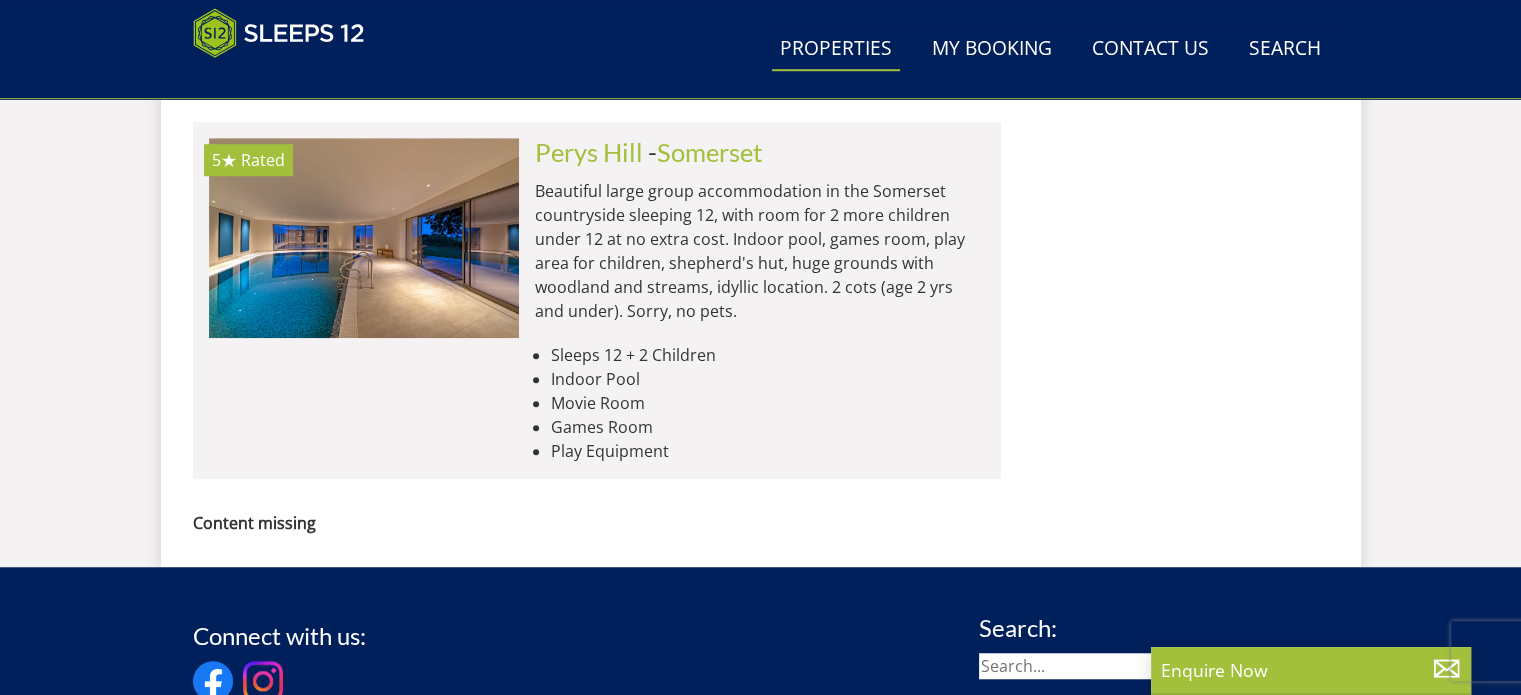 click on "Content missing" at bounding box center [254, 523] 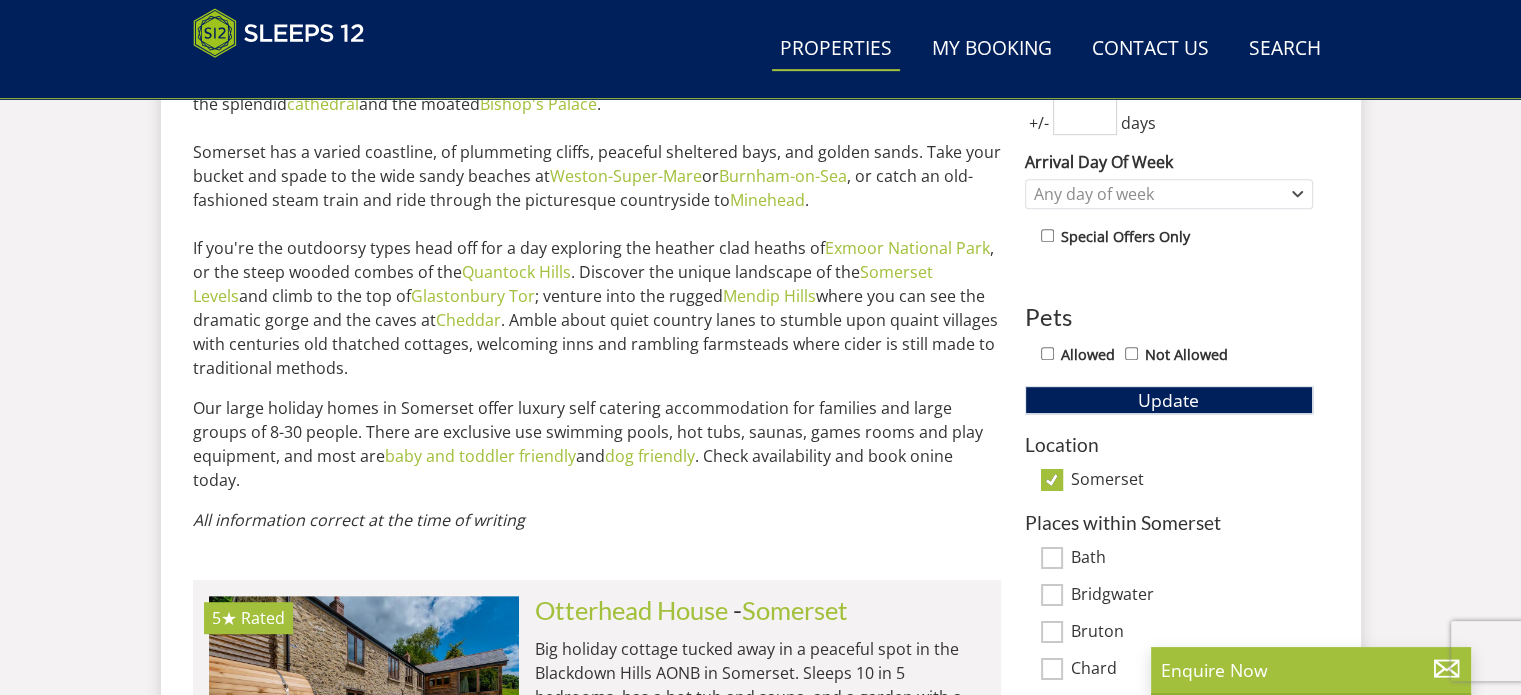 scroll, scrollTop: 990, scrollLeft: 0, axis: vertical 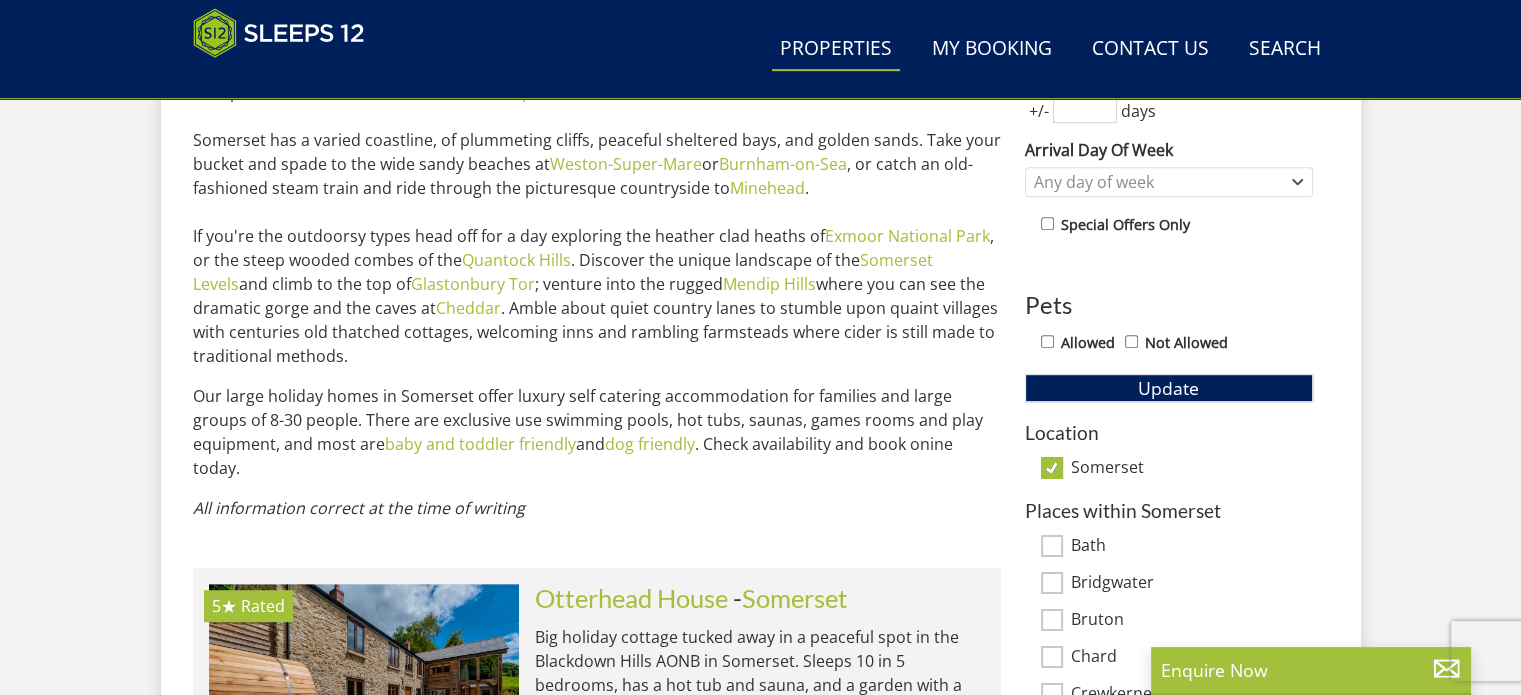 click on "Somerset" at bounding box center [1052, 468] 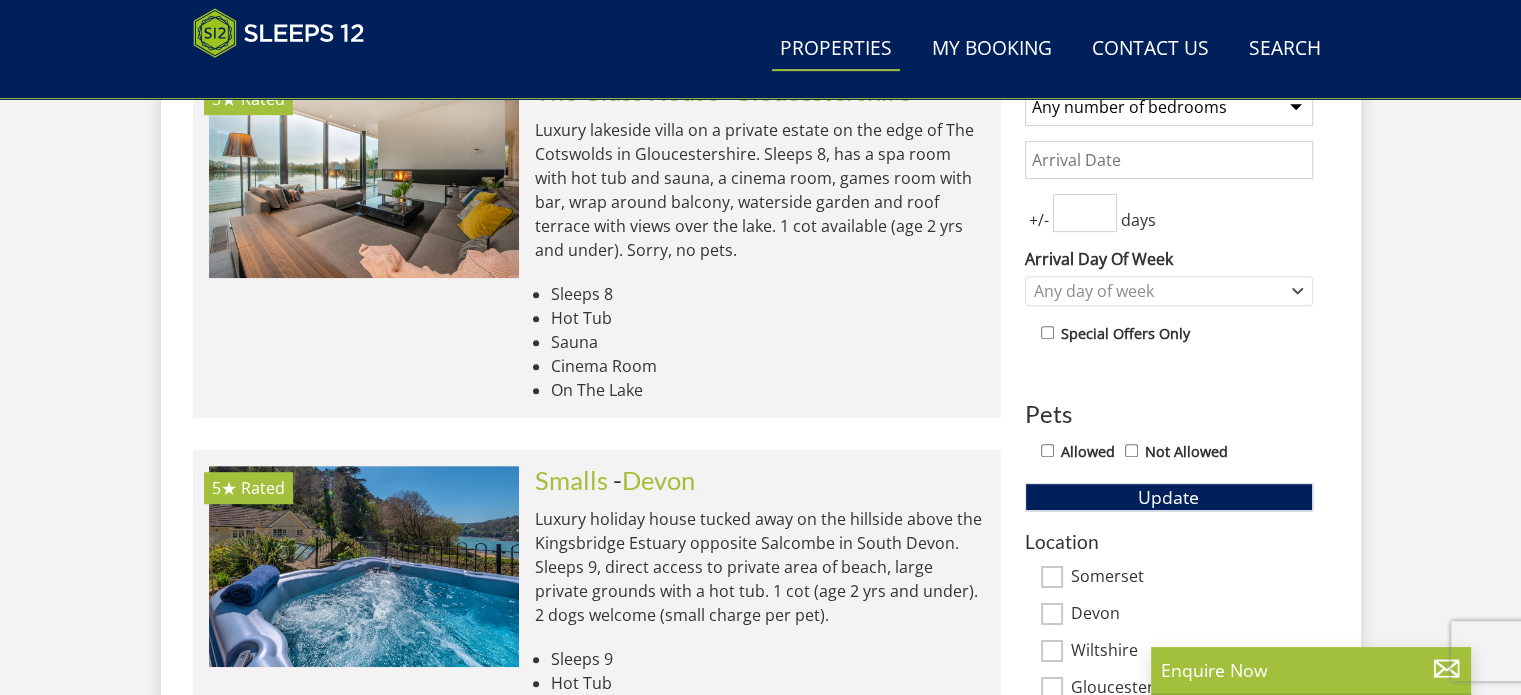 scroll, scrollTop: 590, scrollLeft: 0, axis: vertical 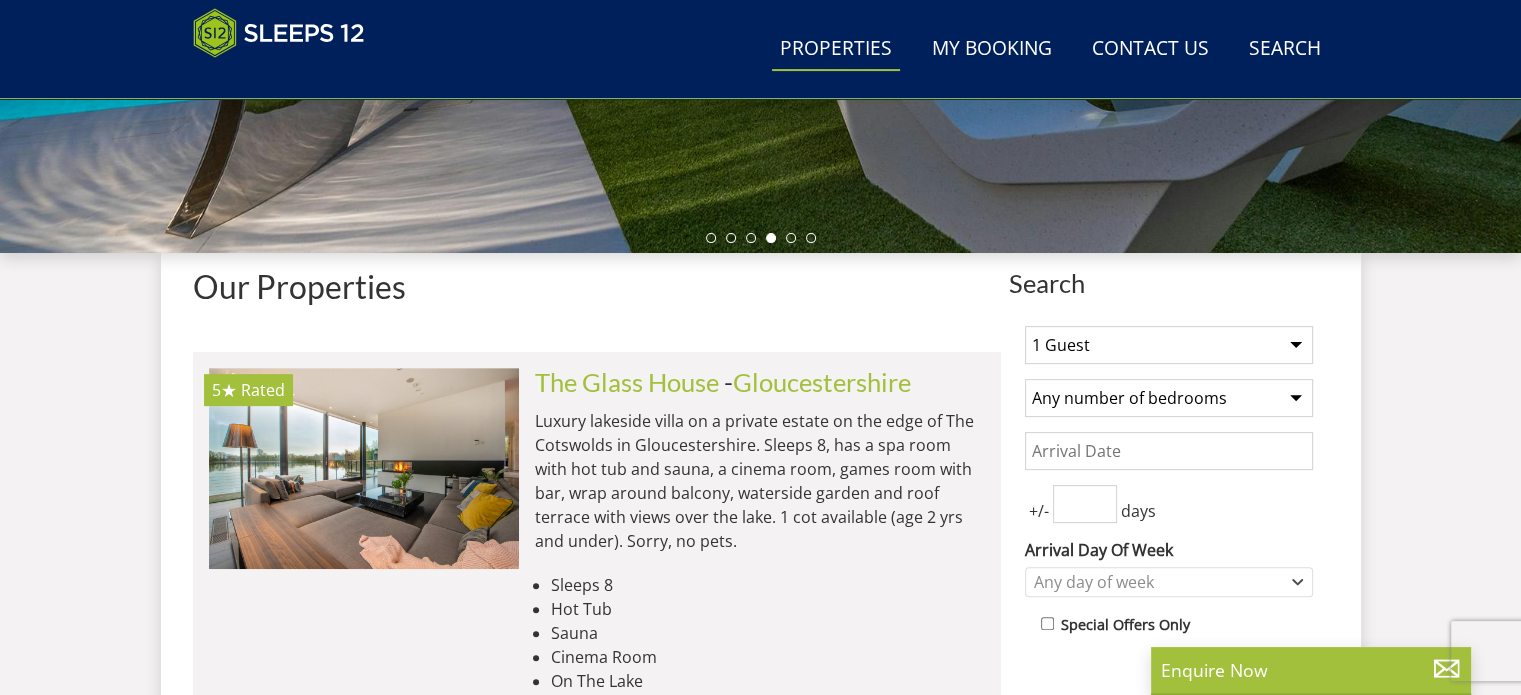 click on "1 Guest
2 Guests
3 Guests
4 Guests
5 Guests
6 Guests
7 Guests
8 Guests
9 Guests
10 Guests
11 Guests
12 Guests
13 Guests
14 Guests
15 Guests
16 Guests
17 Guests
18 Guests
19 Guests
20 Guests
21 Guests
22 Guests
23 Guests
24 Guests
25 Guests
26 Guests
27 Guests
28 Guests
29 Guests
30 Guests
31 Guests
32 Guests" at bounding box center (1169, 345) 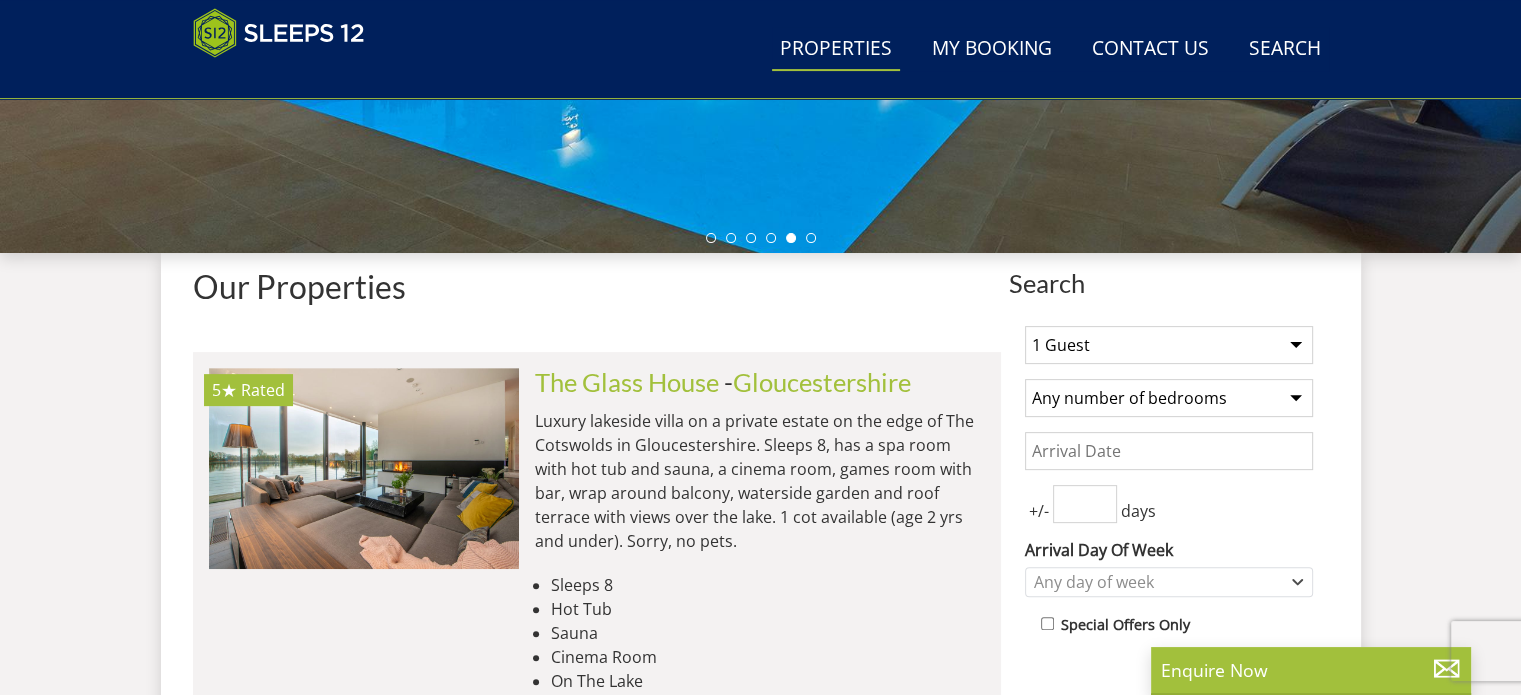 select on "20" 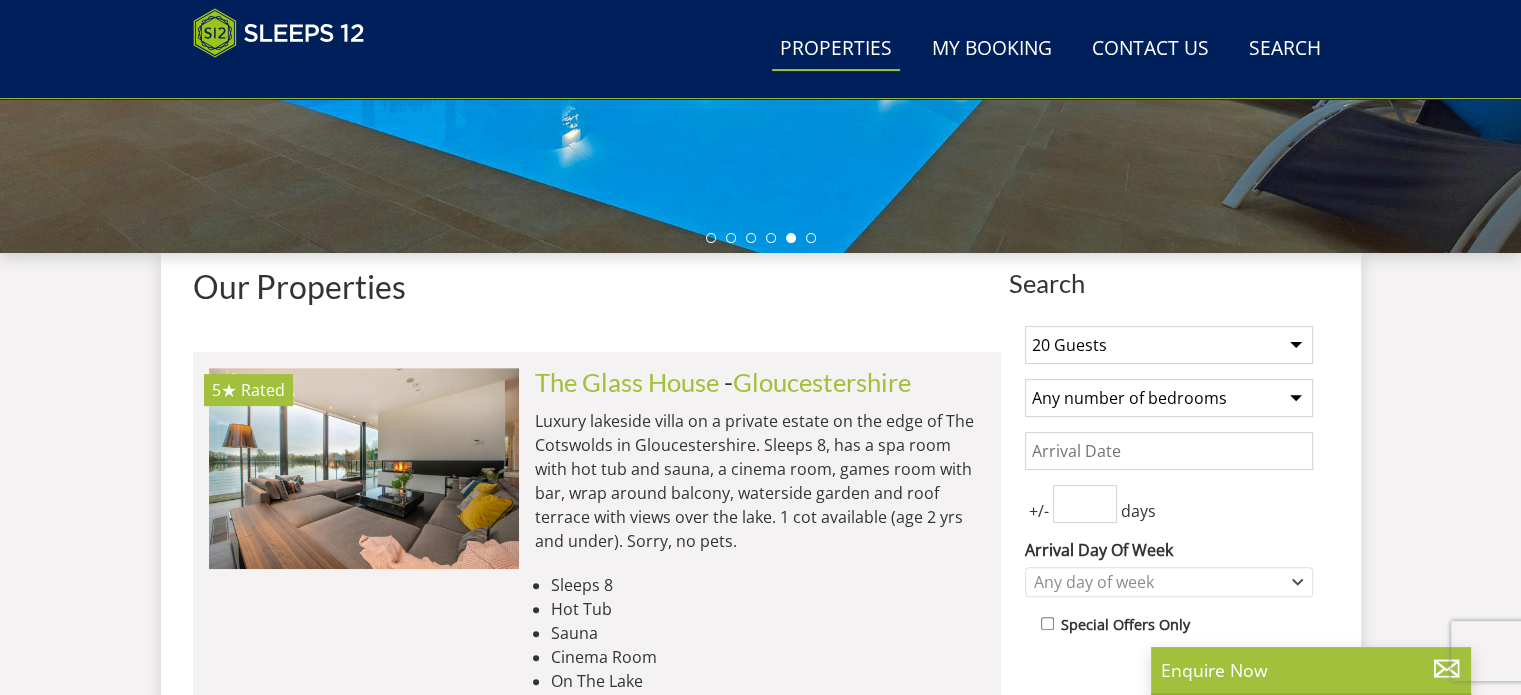 click on "1 Guest
2 Guests
3 Guests
4 Guests
5 Guests
6 Guests
7 Guests
8 Guests
9 Guests
10 Guests
11 Guests
12 Guests
13 Guests
14 Guests
15 Guests
16 Guests
17 Guests
18 Guests
19 Guests
20 Guests
21 Guests
22 Guests
23 Guests
24 Guests
25 Guests
26 Guests
27 Guests
28 Guests
29 Guests
30 Guests
31 Guests
32 Guests" at bounding box center [1169, 345] 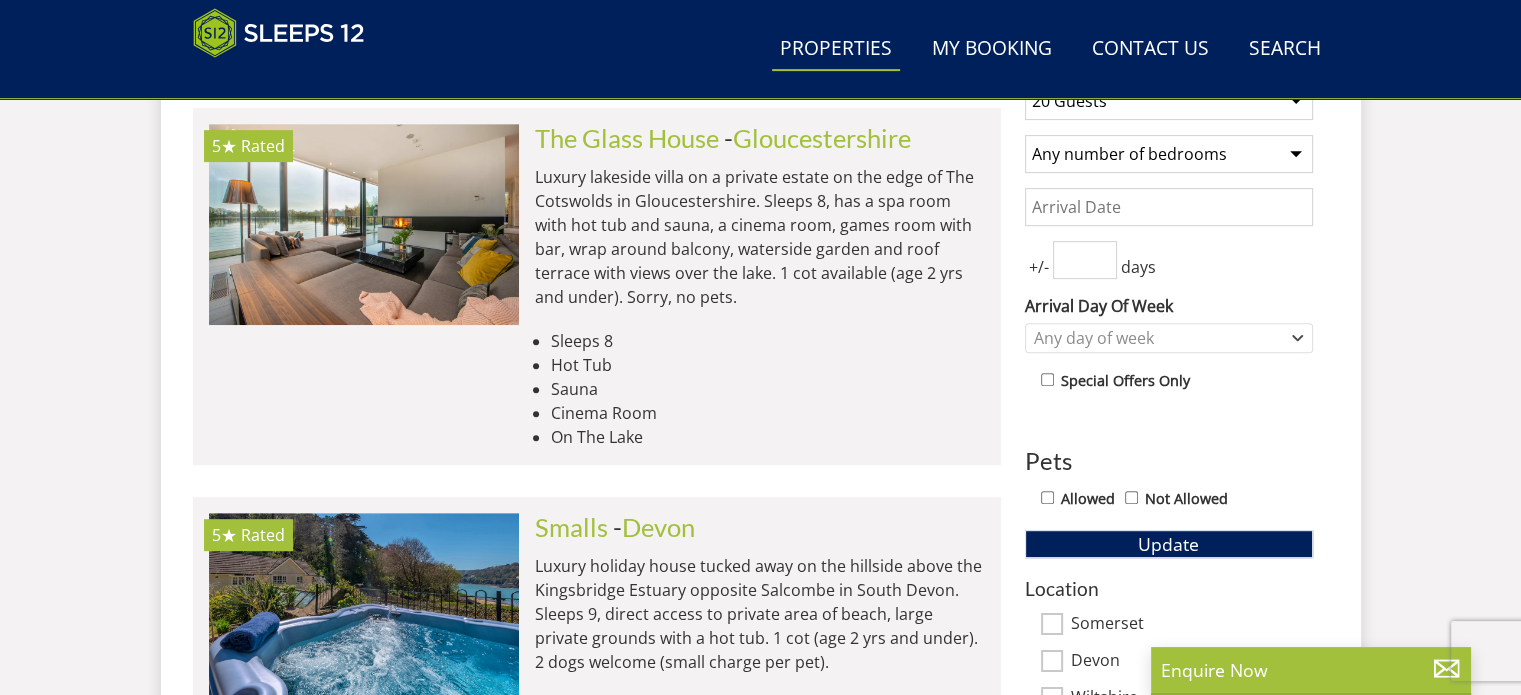 scroll, scrollTop: 1090, scrollLeft: 0, axis: vertical 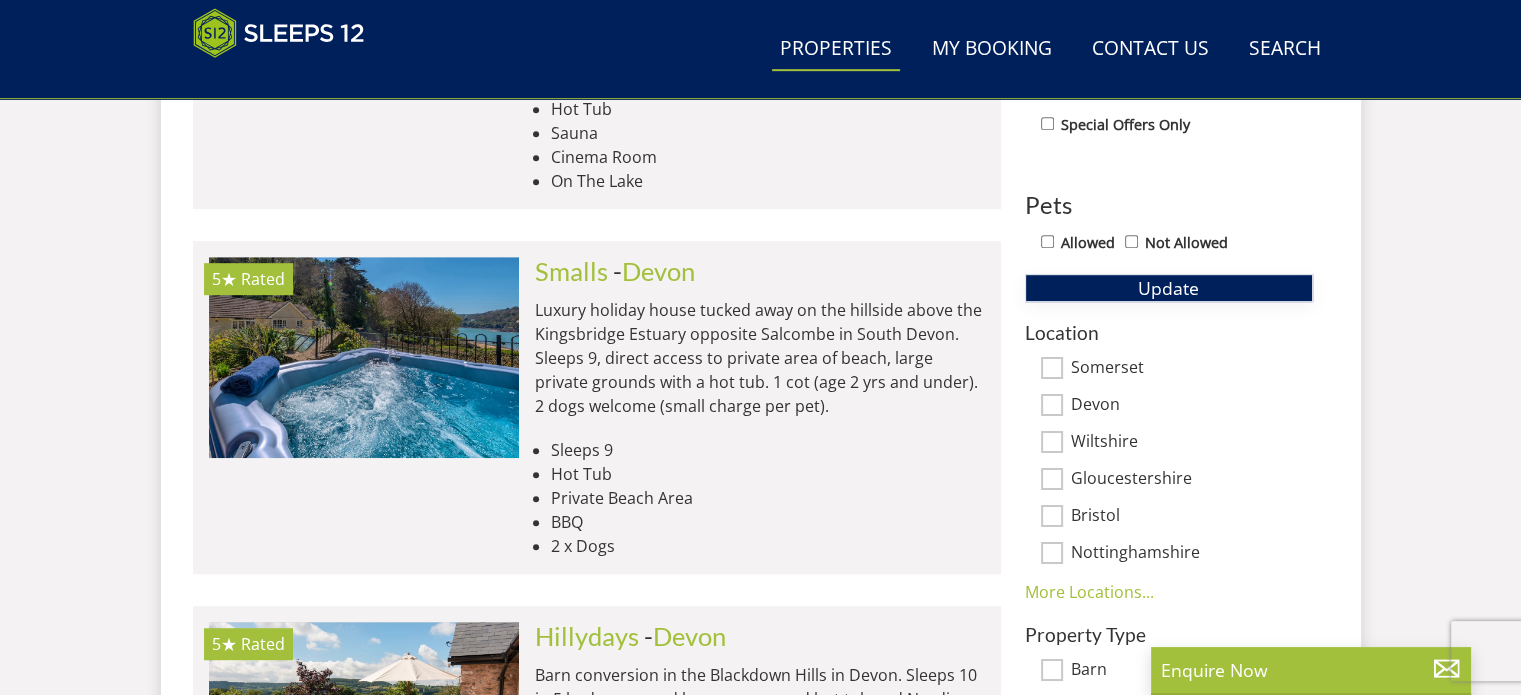 click on "Update" at bounding box center (1169, 288) 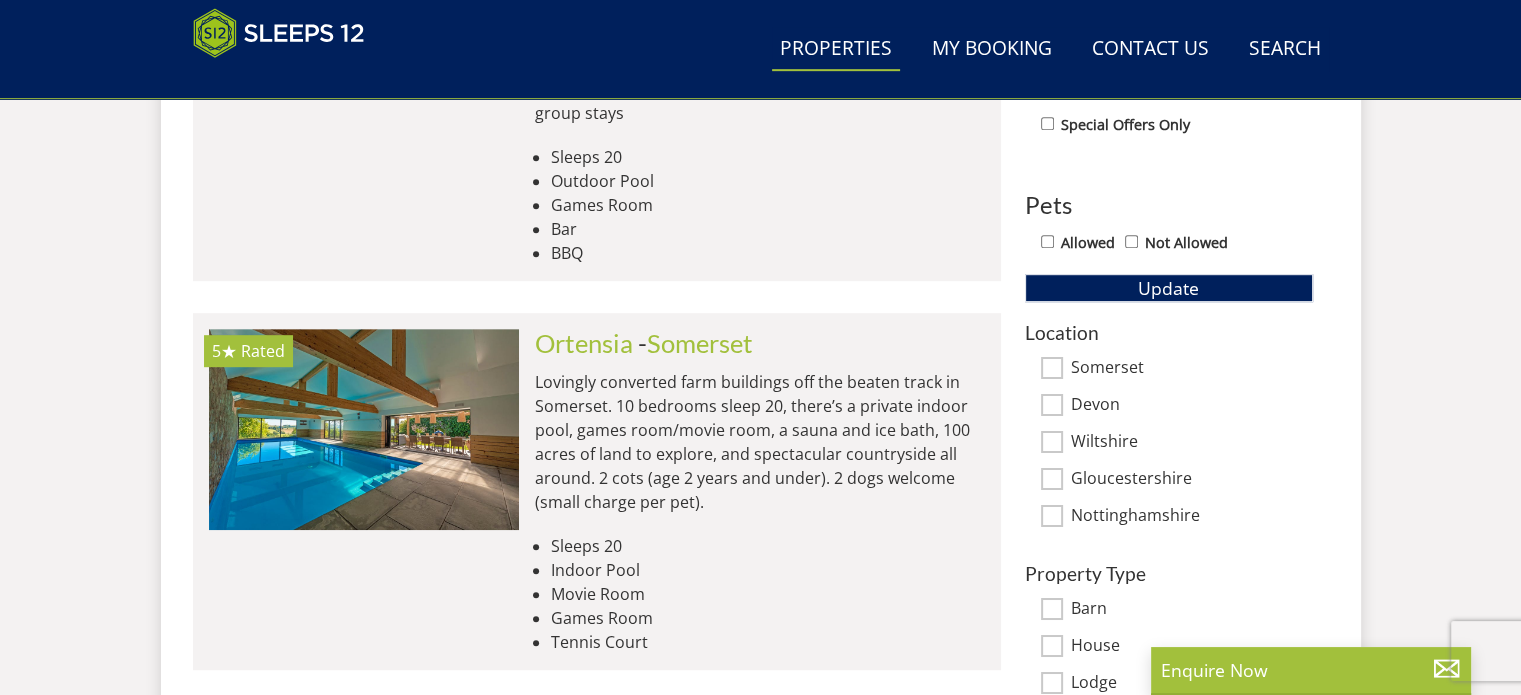 click on "Somerset" at bounding box center [1192, 369] 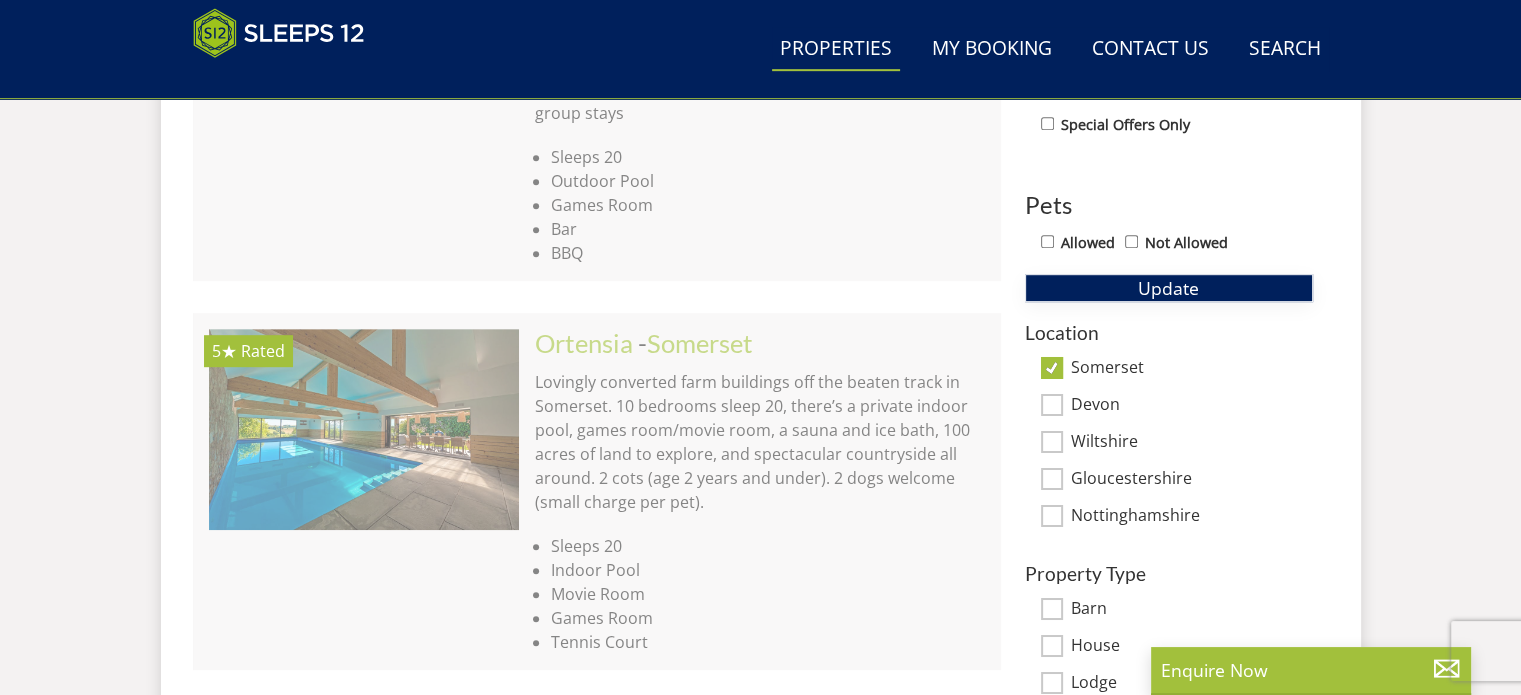 click on "Update" at bounding box center [1169, 288] 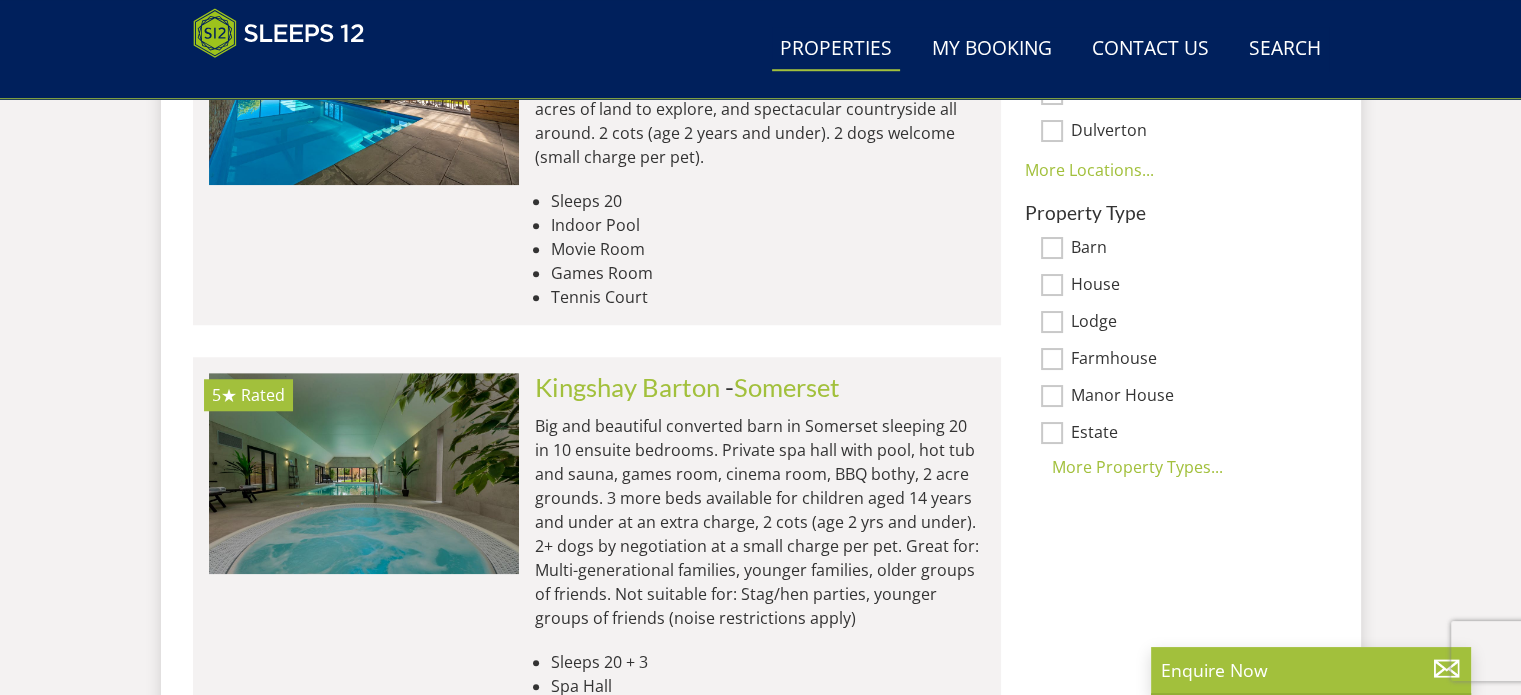 scroll, scrollTop: 1290, scrollLeft: 0, axis: vertical 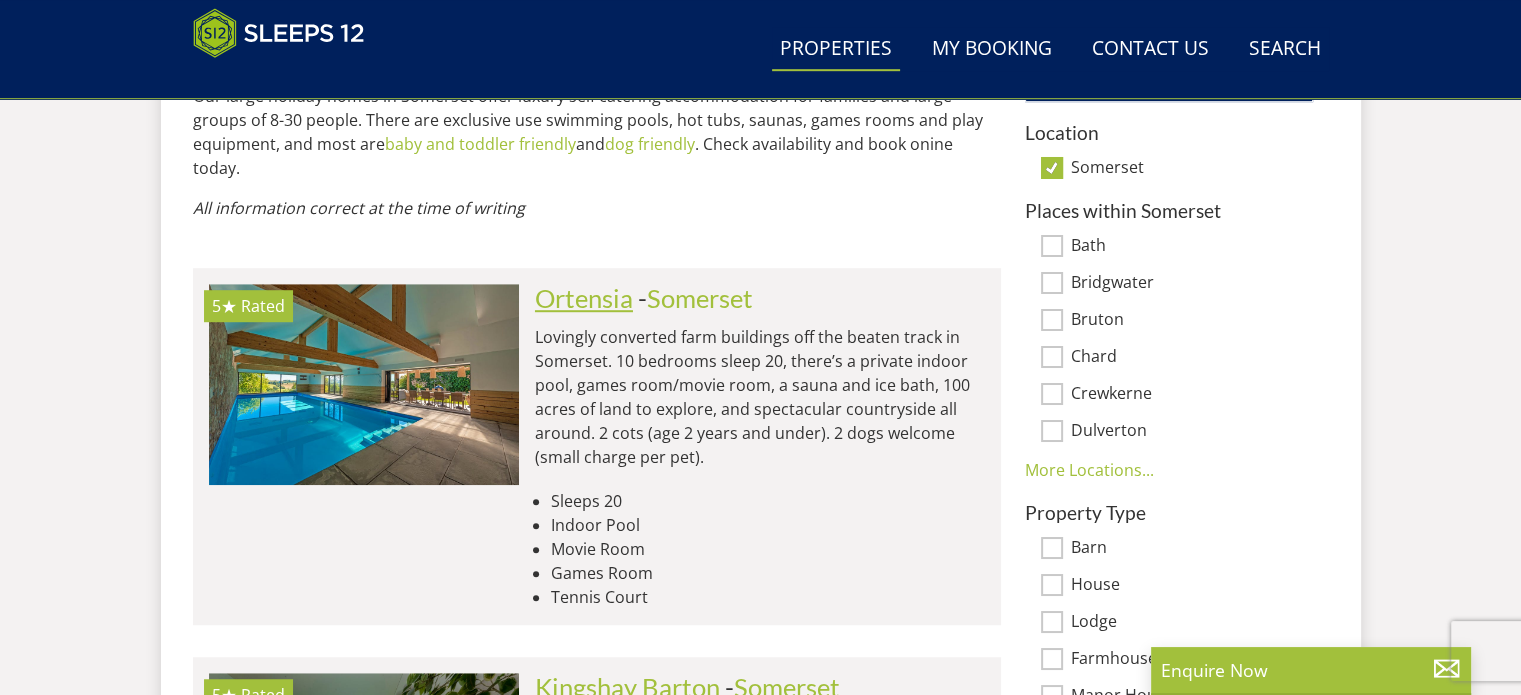 click on "Ortensia" at bounding box center (584, 298) 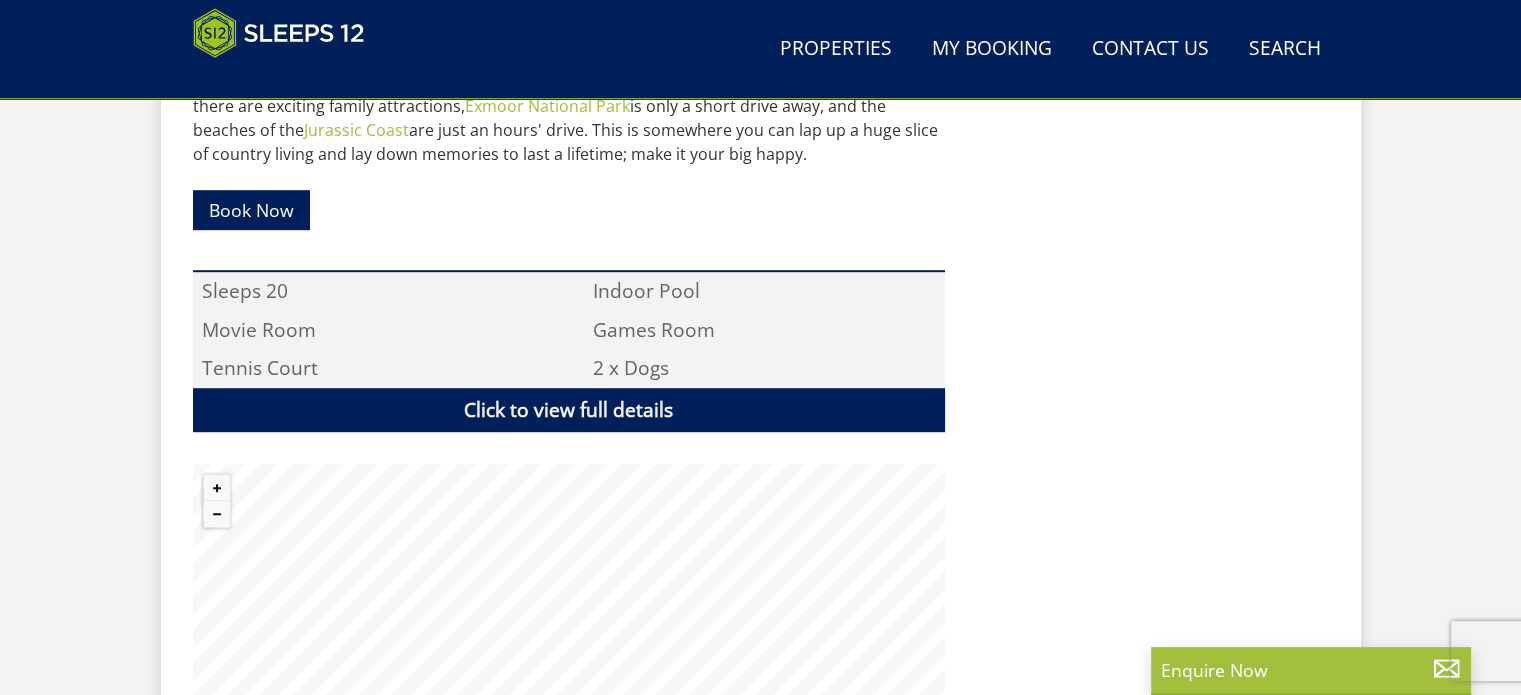 scroll, scrollTop: 888, scrollLeft: 0, axis: vertical 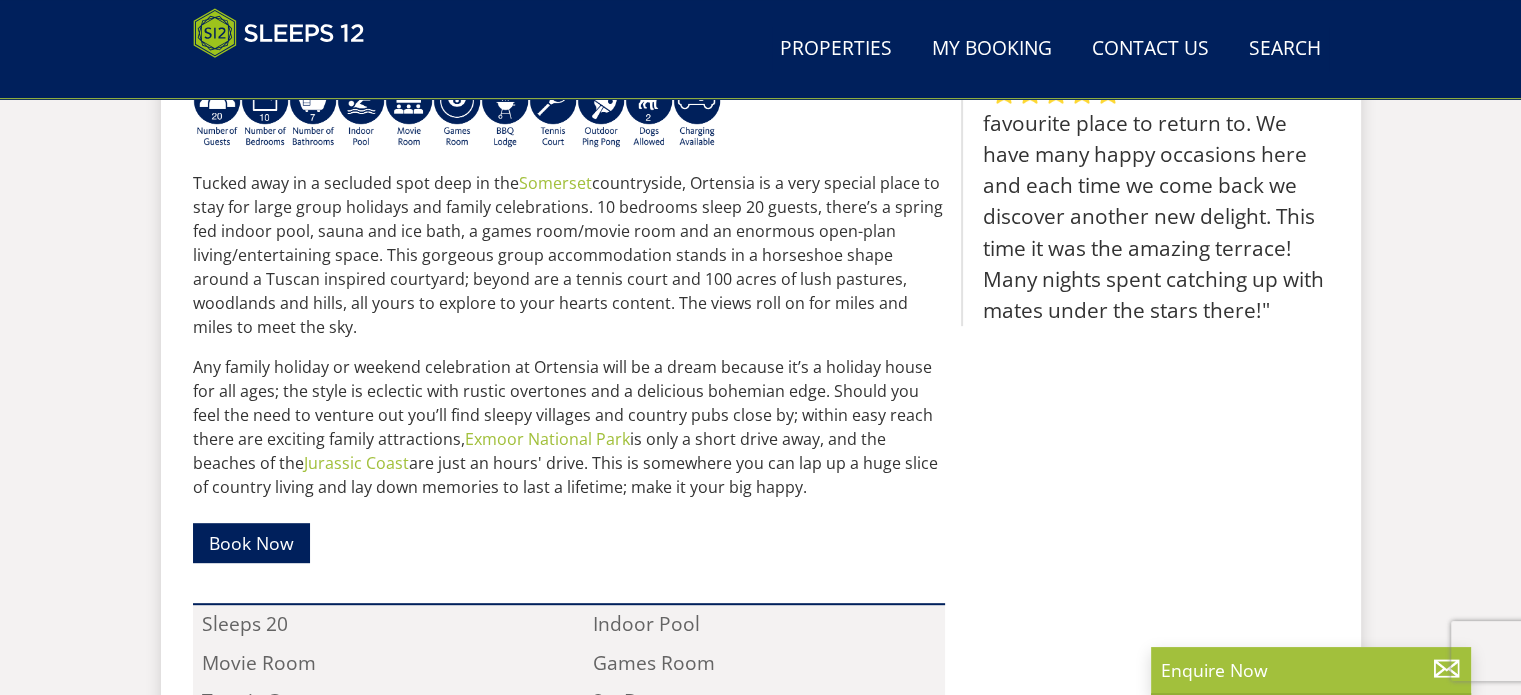 select on "20" 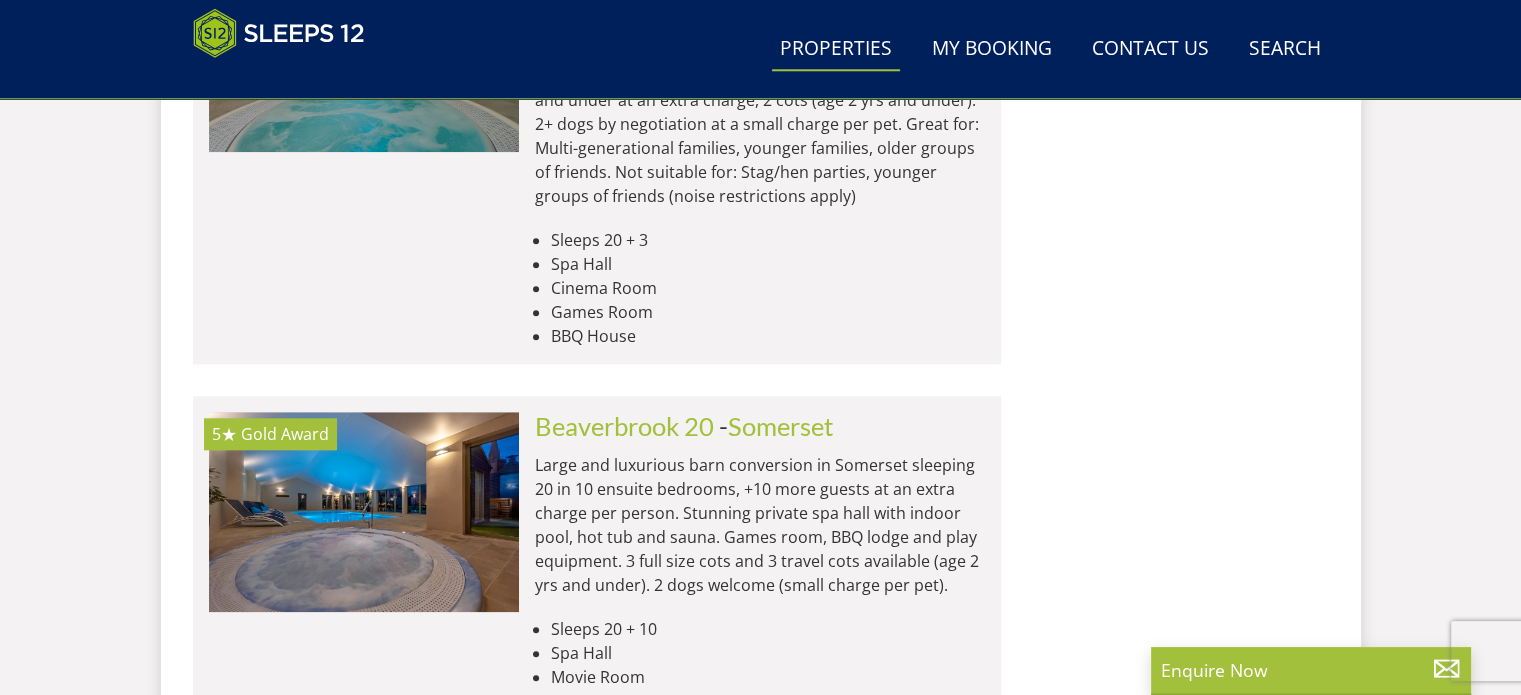scroll, scrollTop: 1790, scrollLeft: 0, axis: vertical 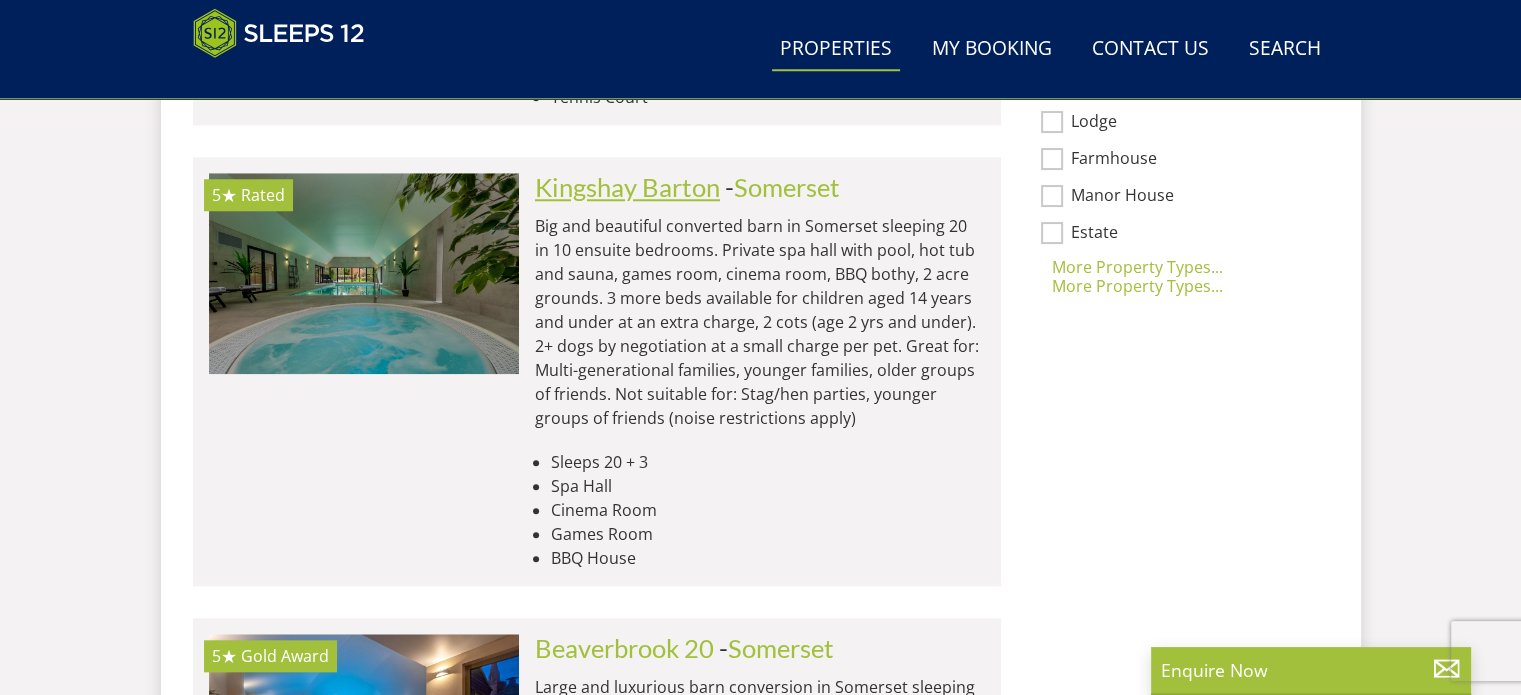 click on "Kingshay Barton" at bounding box center (627, 187) 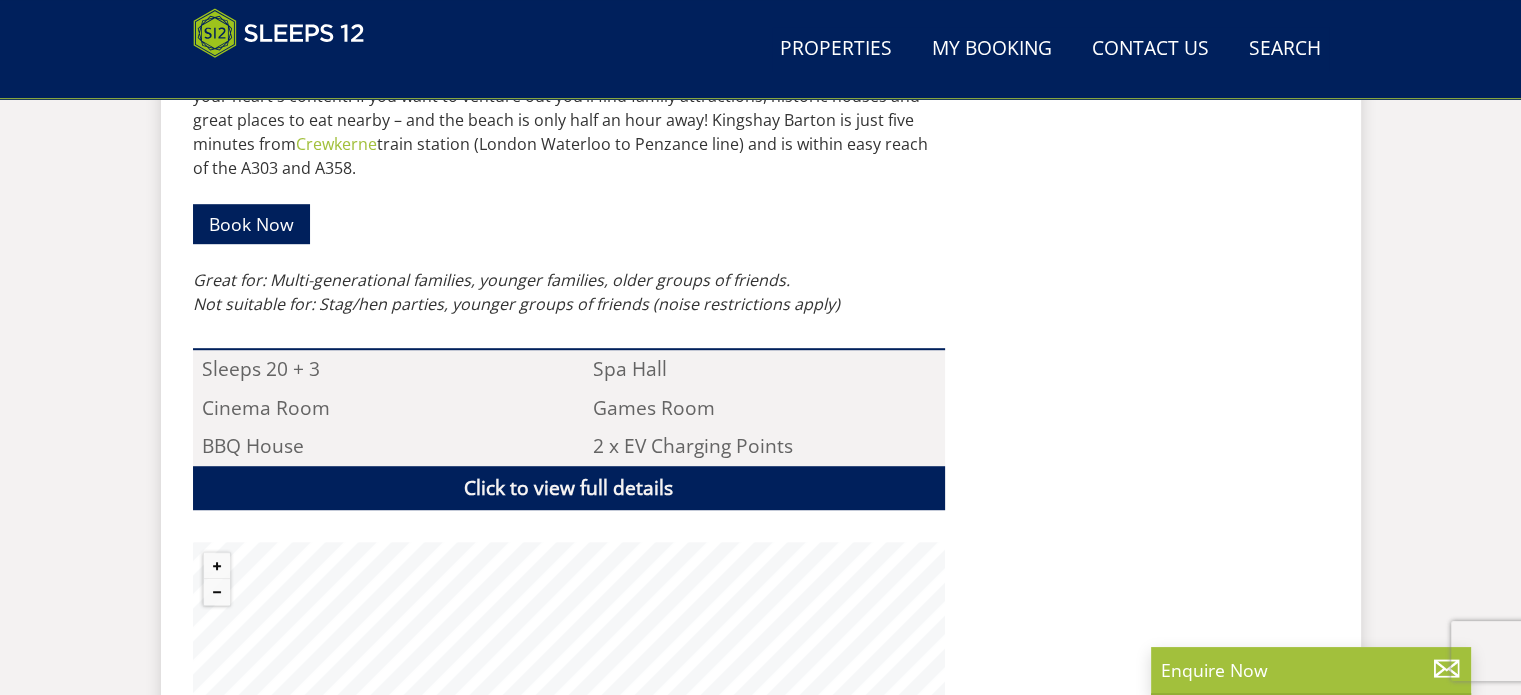 scroll, scrollTop: 1400, scrollLeft: 0, axis: vertical 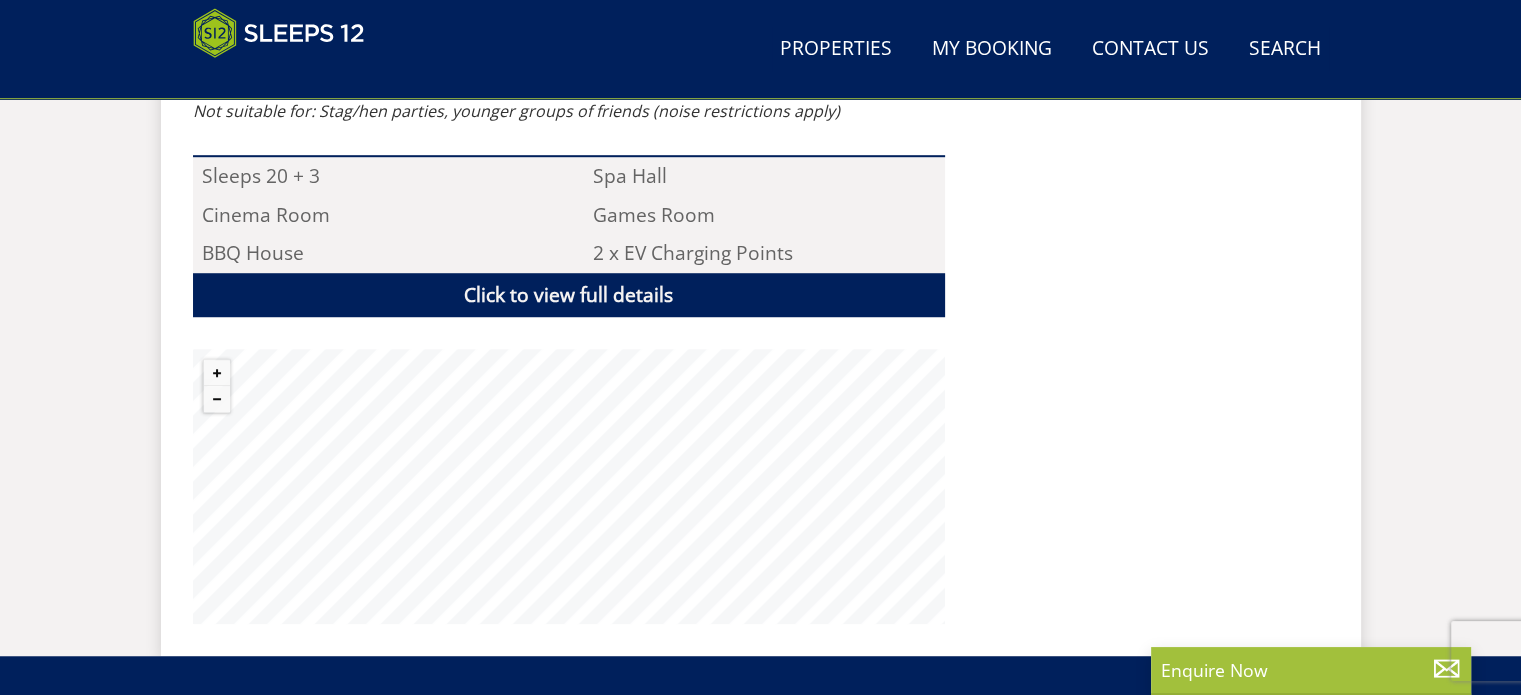 select on "20" 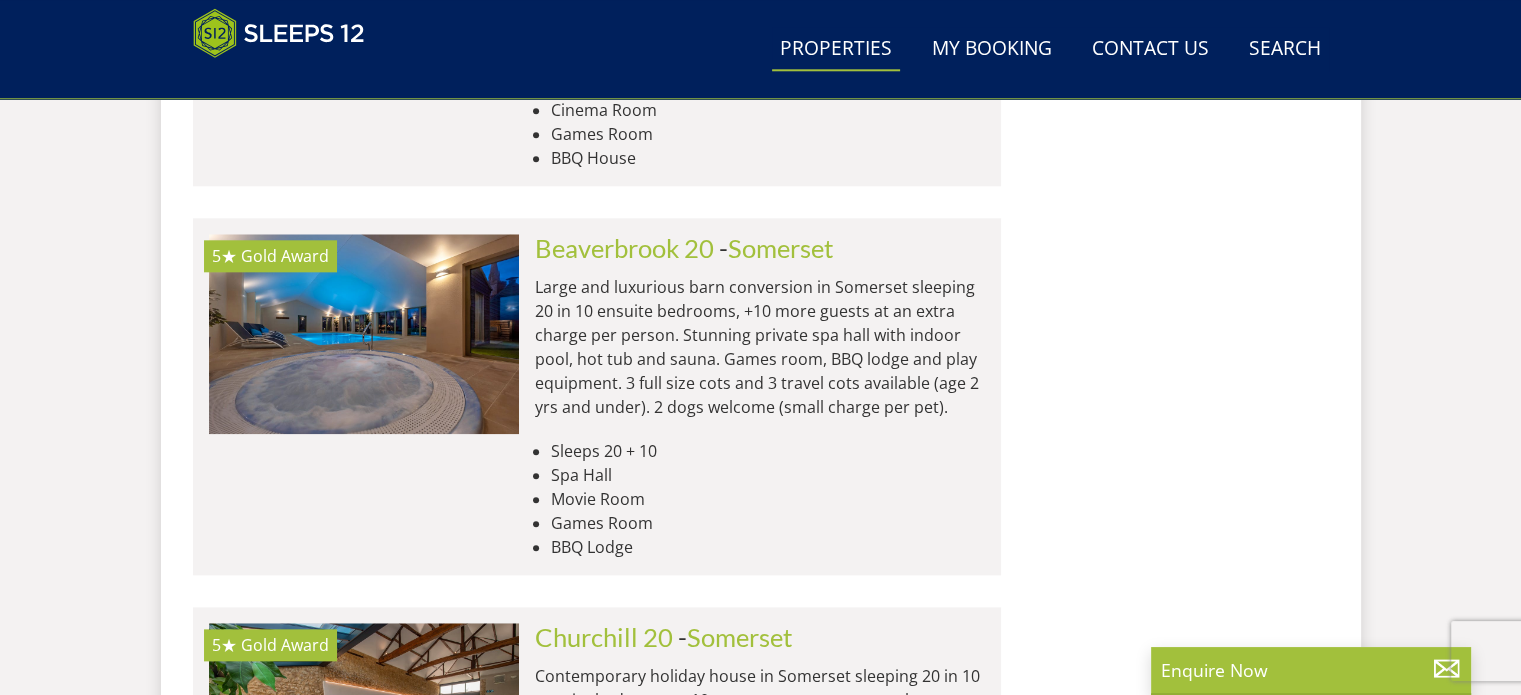scroll, scrollTop: 2590, scrollLeft: 0, axis: vertical 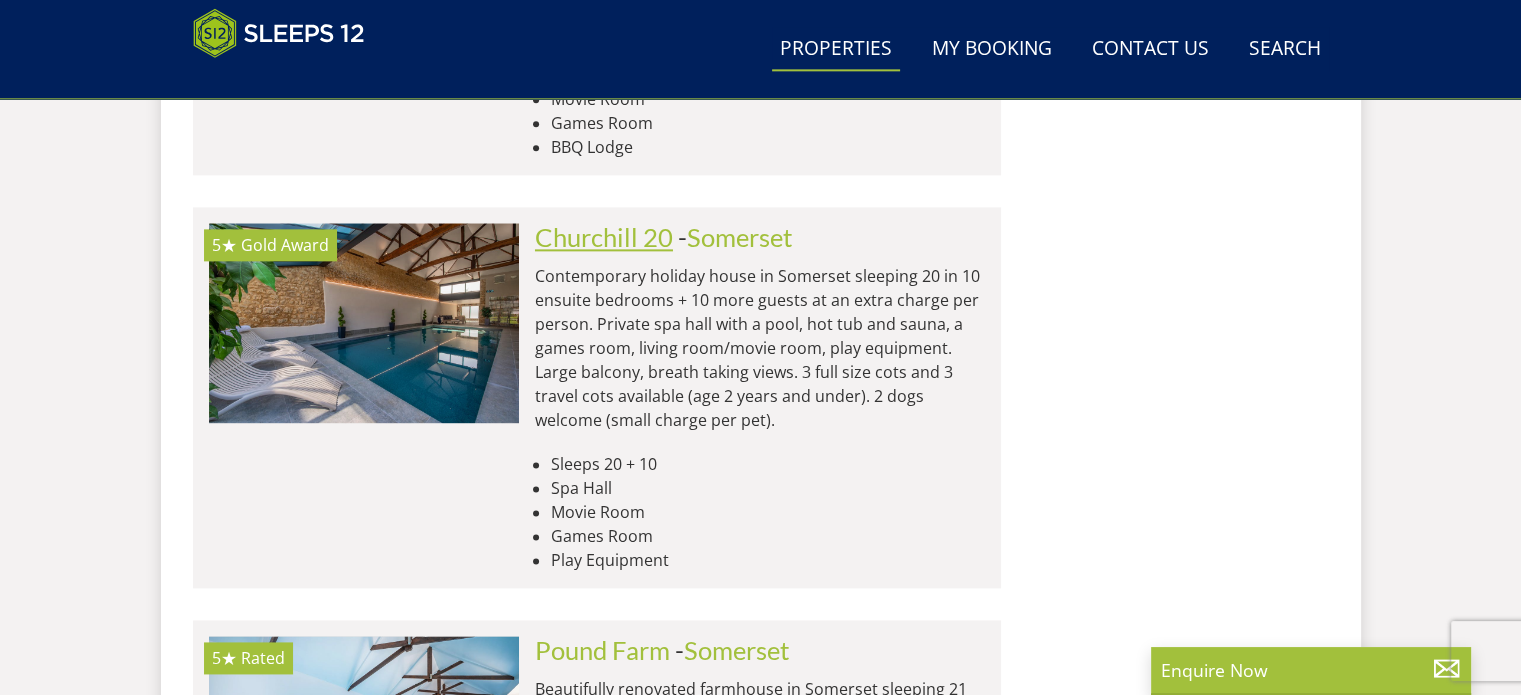 click on "Churchill 20" at bounding box center [604, 237] 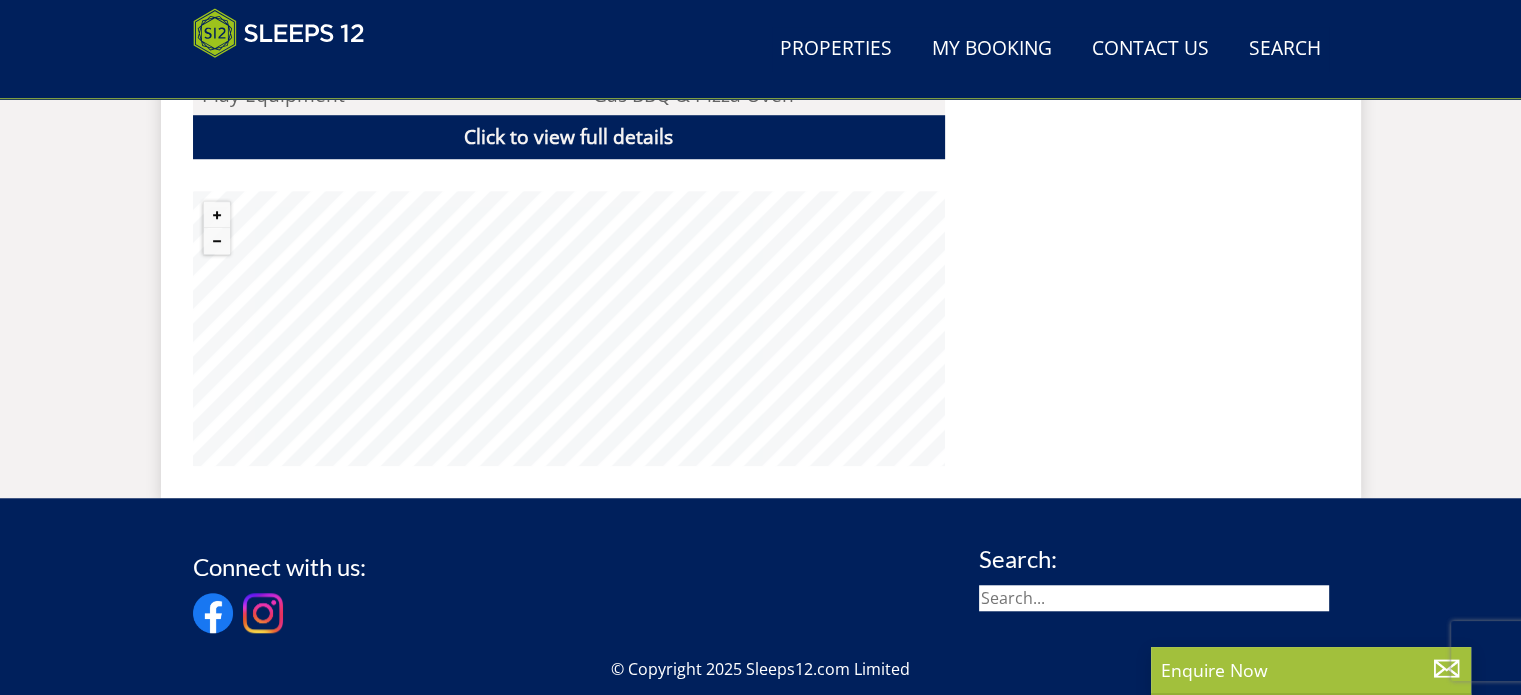 scroll, scrollTop: 1600, scrollLeft: 0, axis: vertical 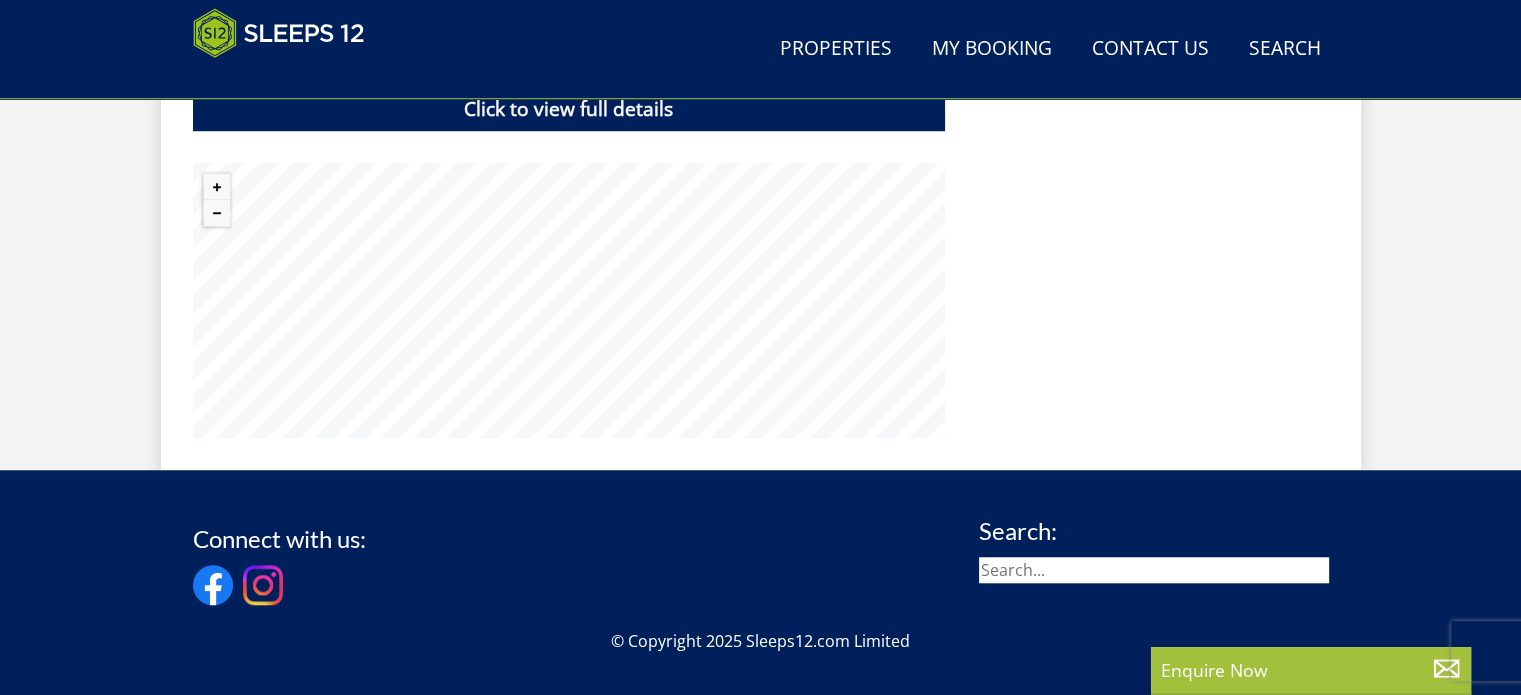 select on "20" 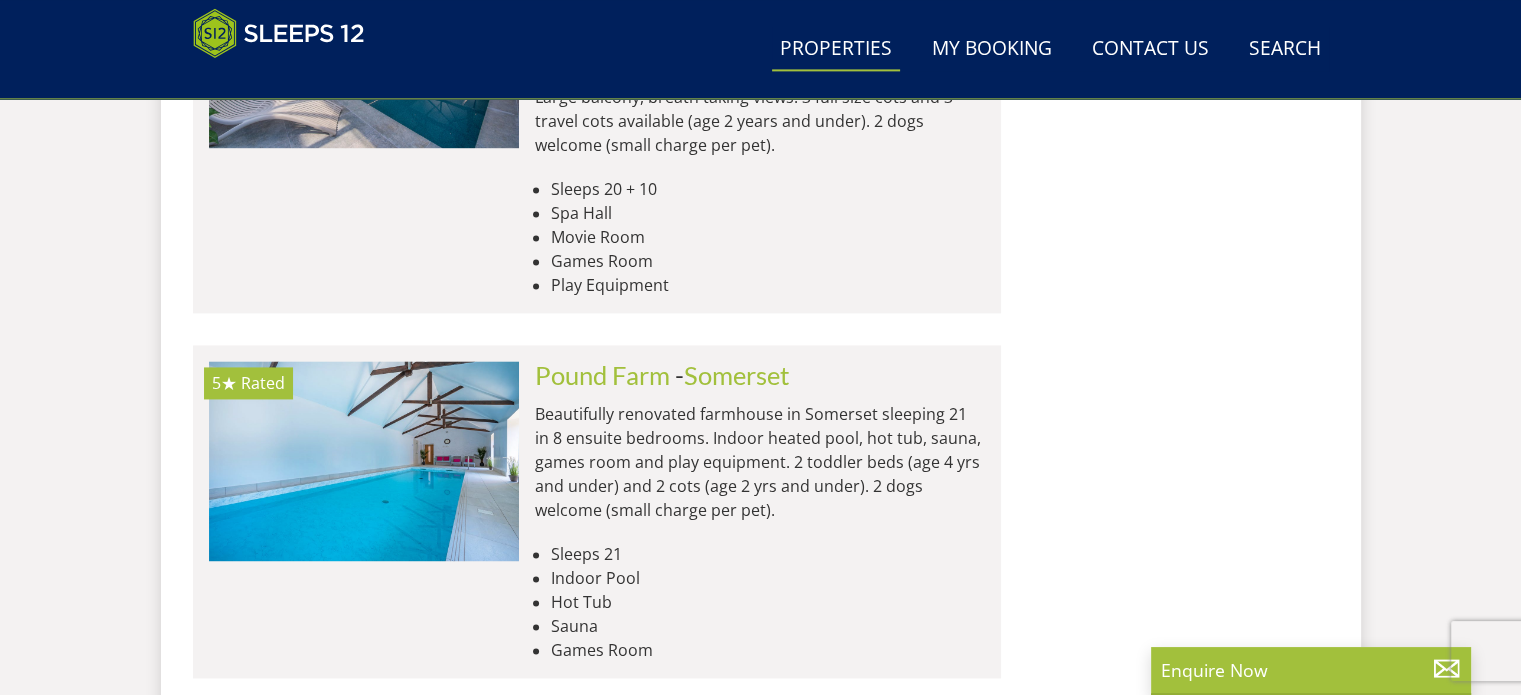 scroll, scrollTop: 2890, scrollLeft: 0, axis: vertical 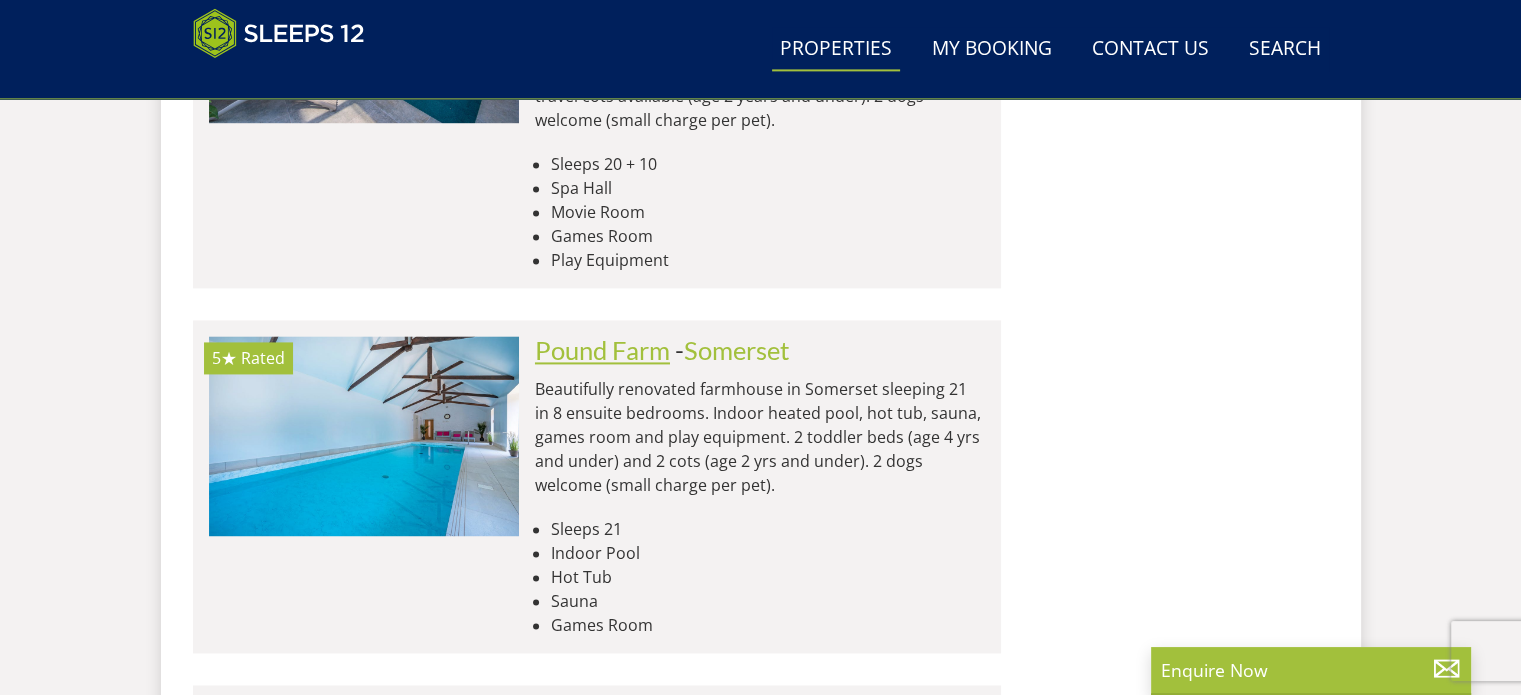 click on "Pound Farm" at bounding box center [602, 350] 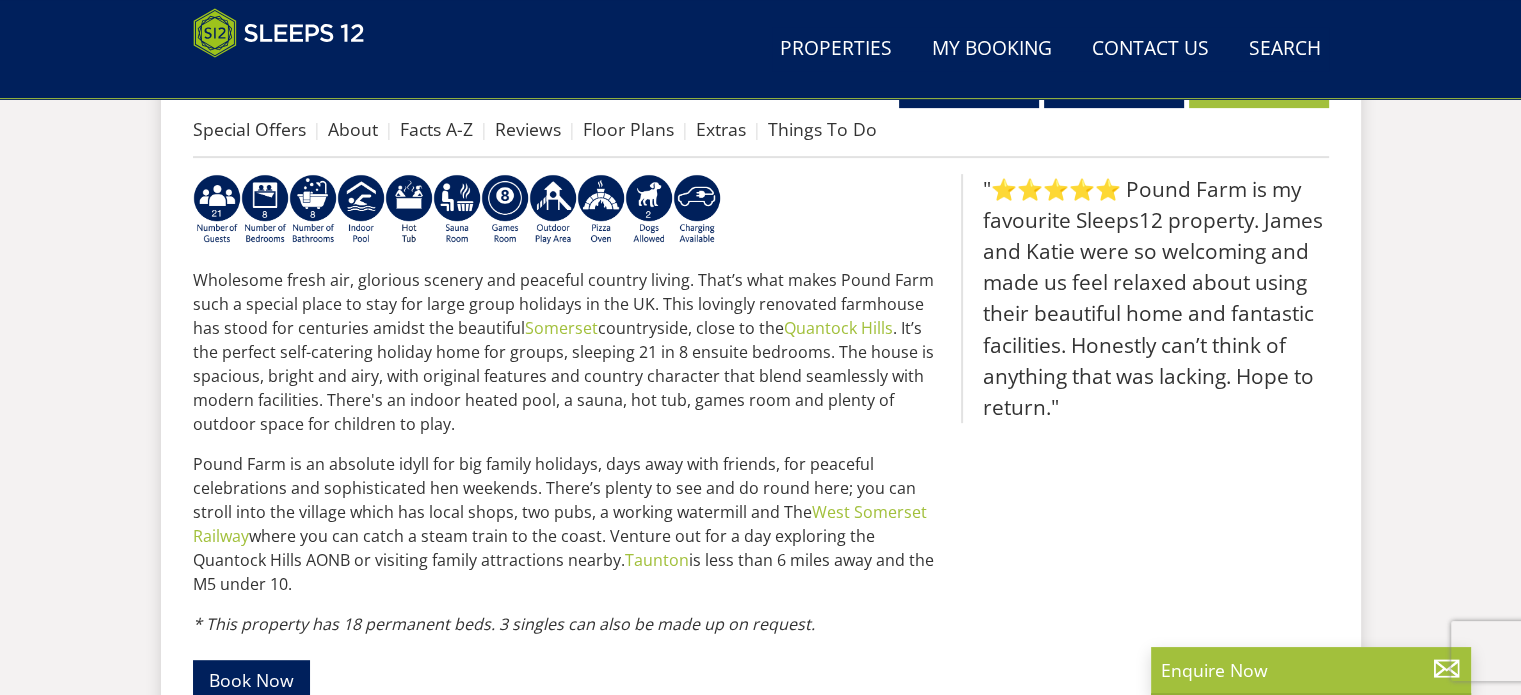 scroll, scrollTop: 500, scrollLeft: 0, axis: vertical 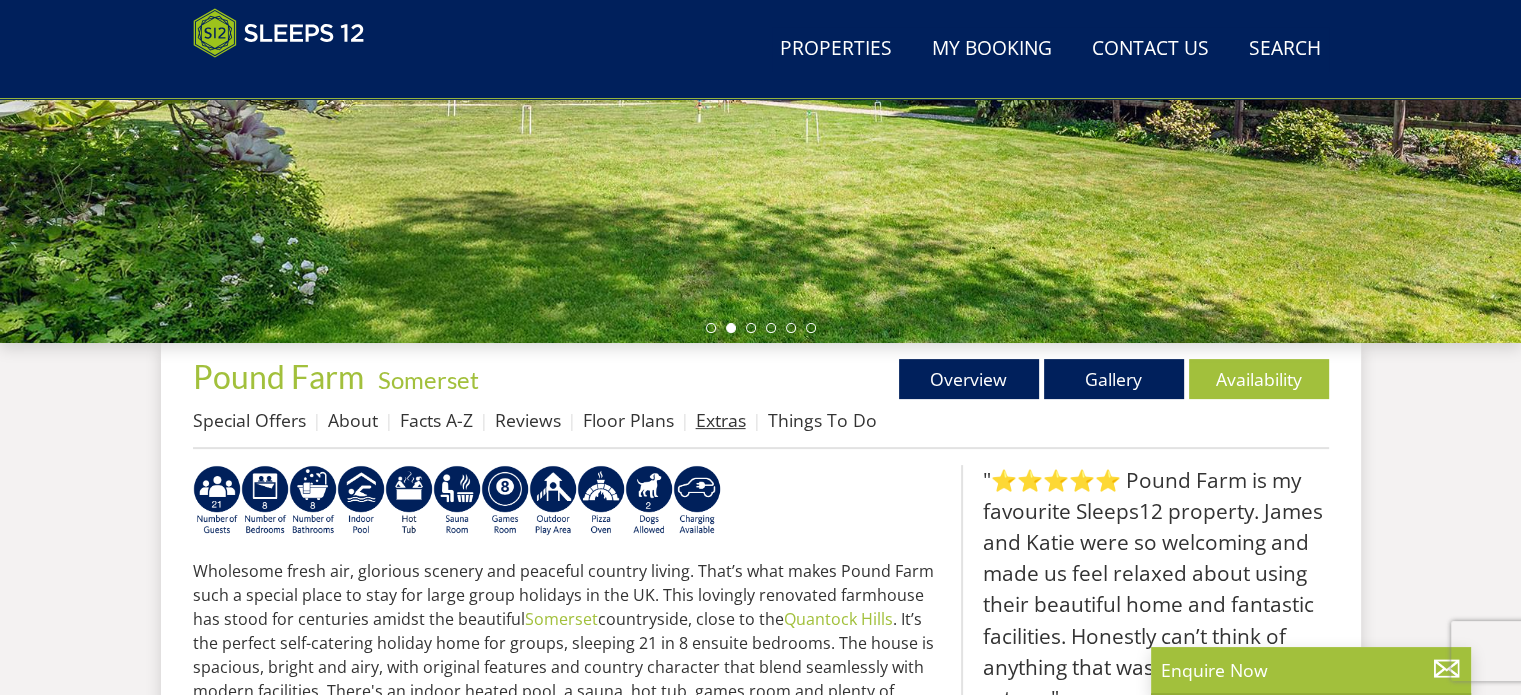 click on "Extras" at bounding box center [721, 420] 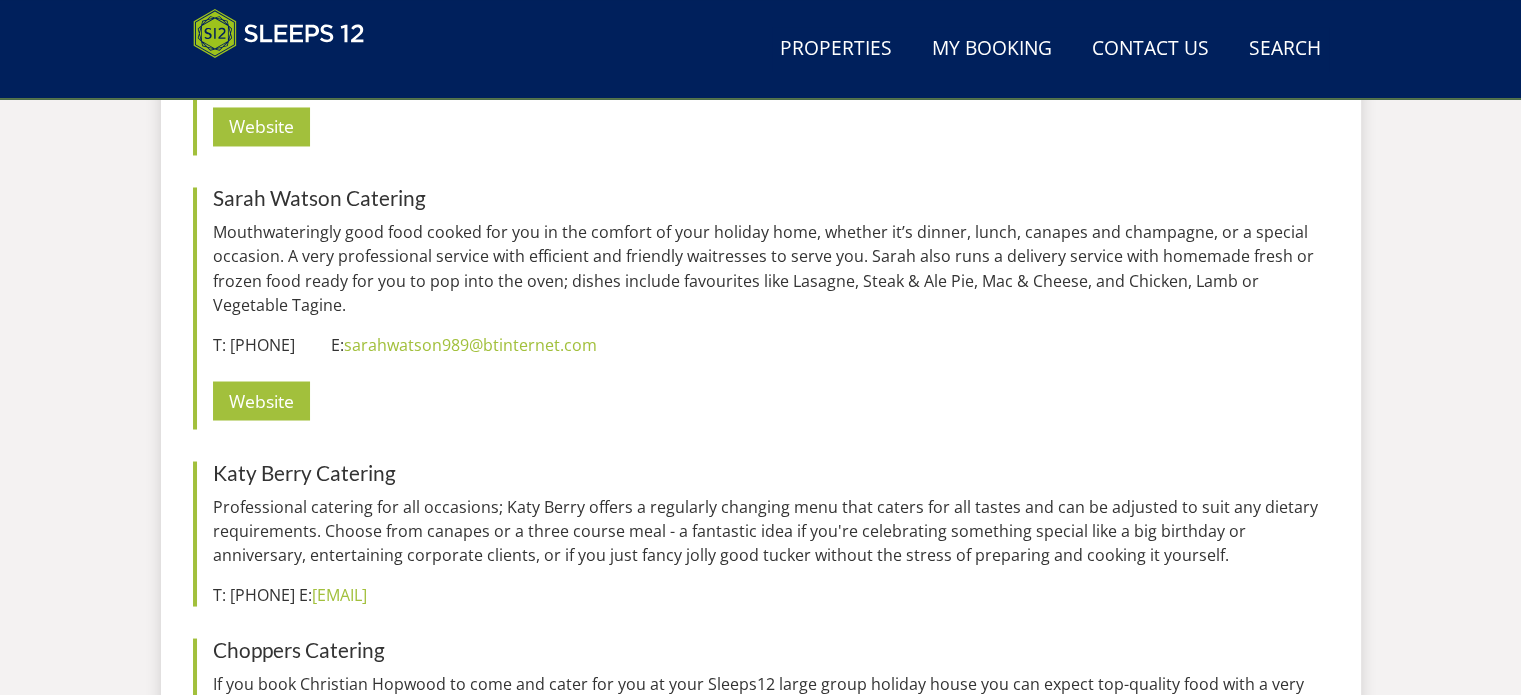 scroll, scrollTop: 3813, scrollLeft: 0, axis: vertical 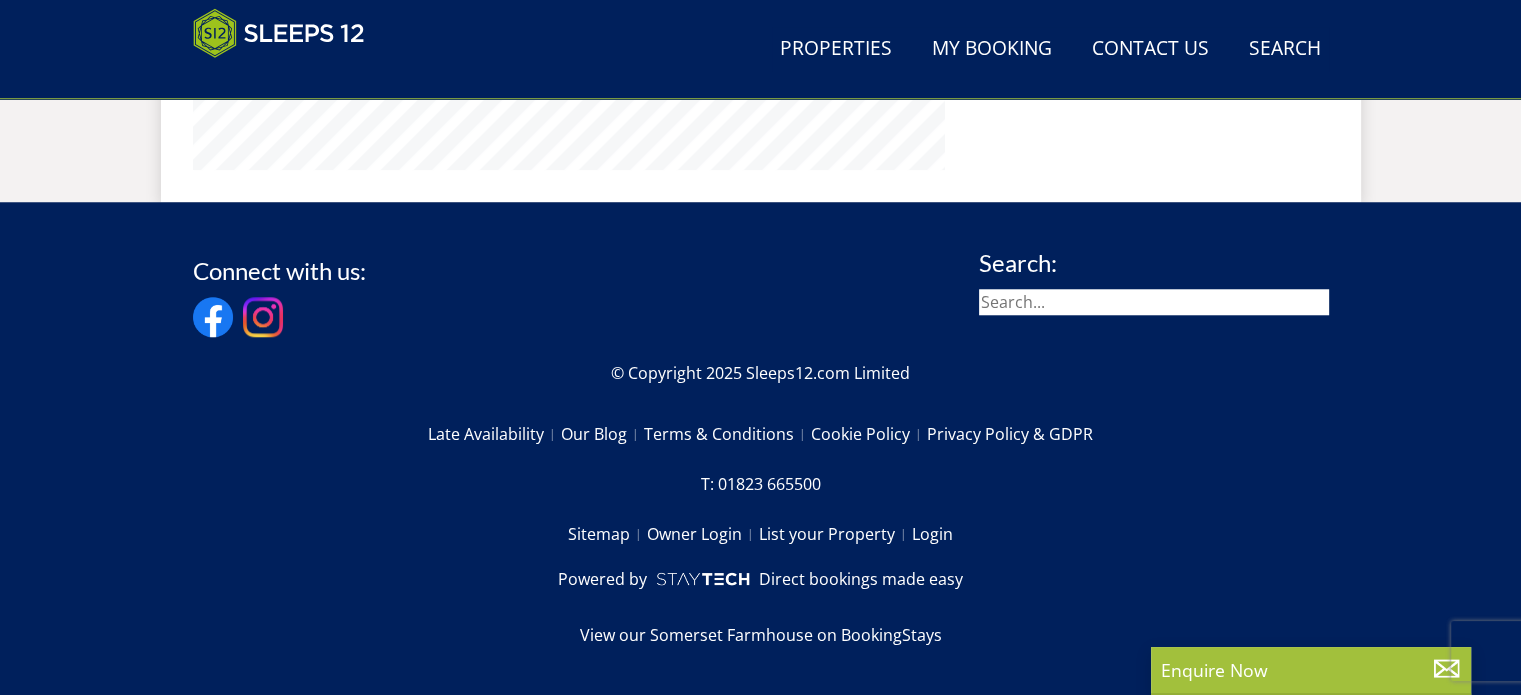 select on "20" 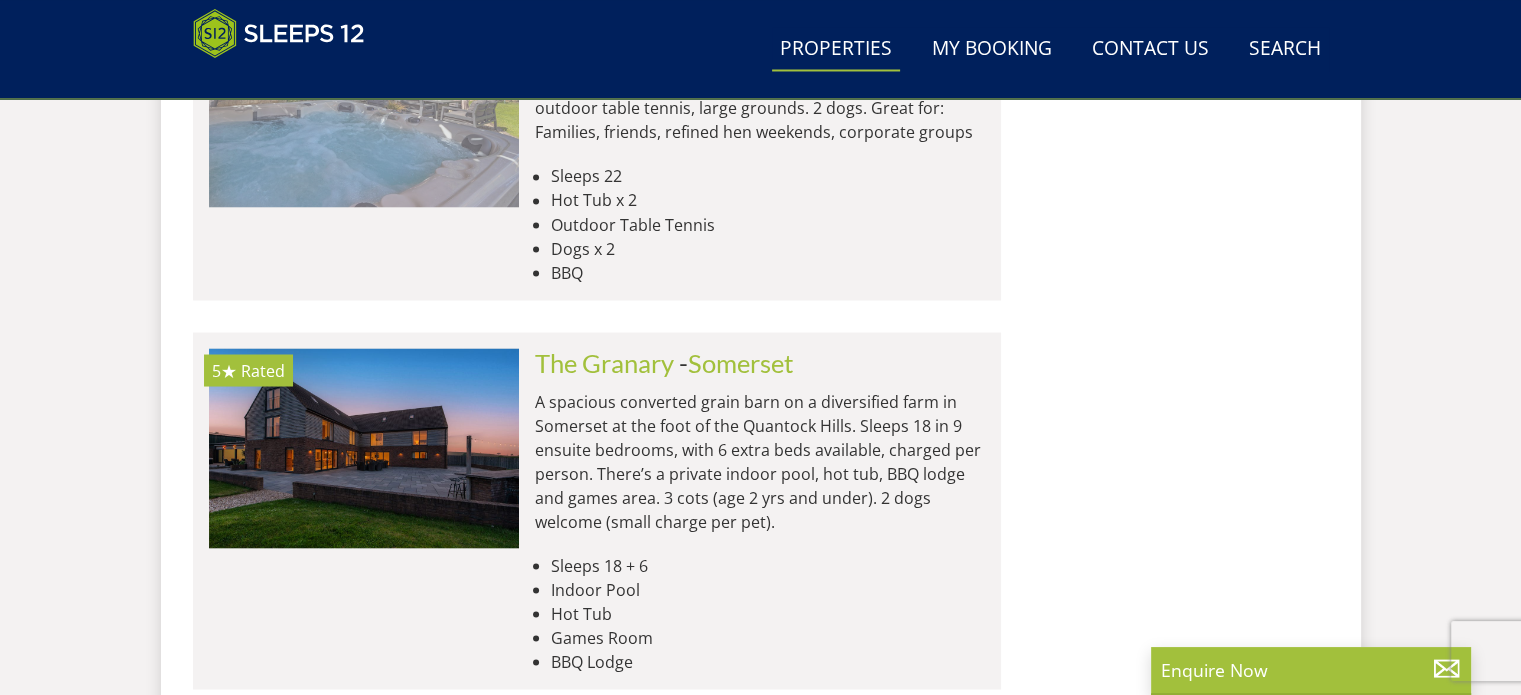 scroll, scrollTop: 3590, scrollLeft: 0, axis: vertical 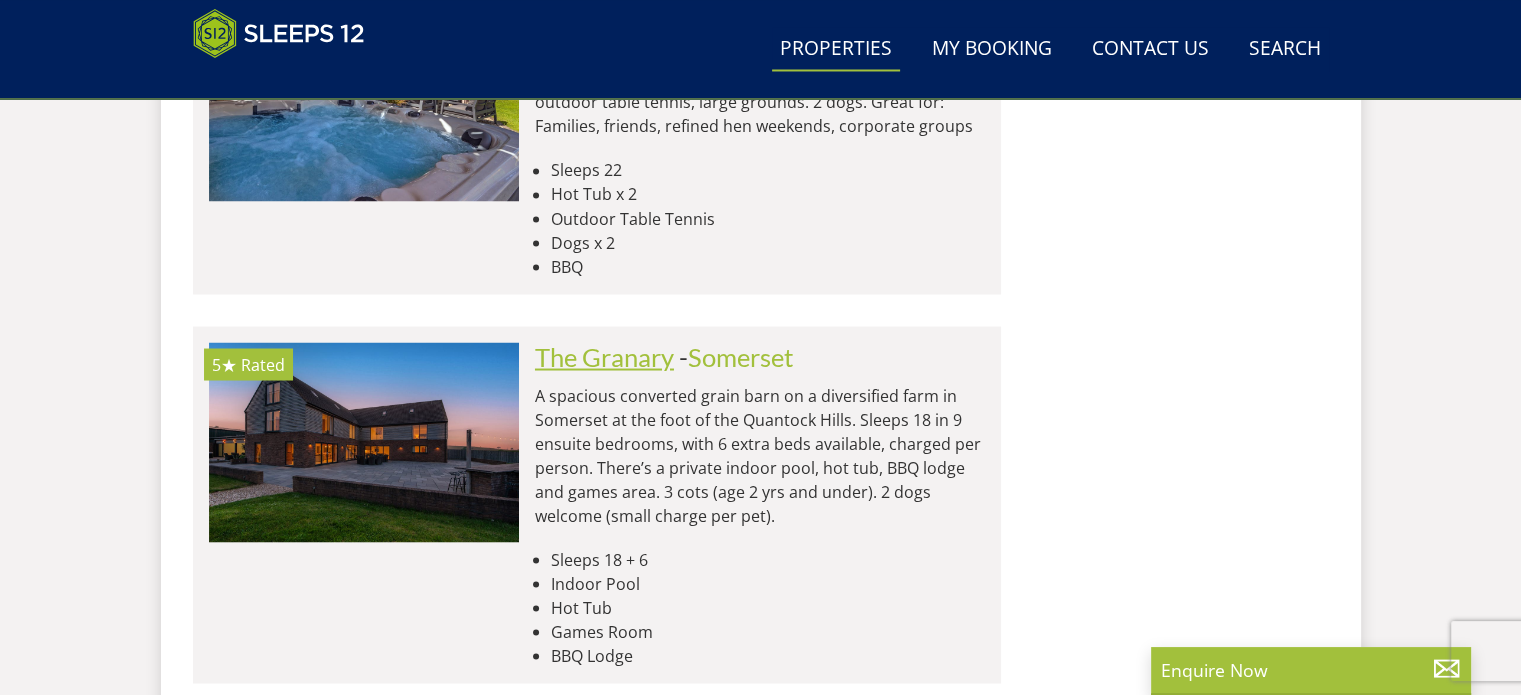 click on "The Granary" at bounding box center (604, 356) 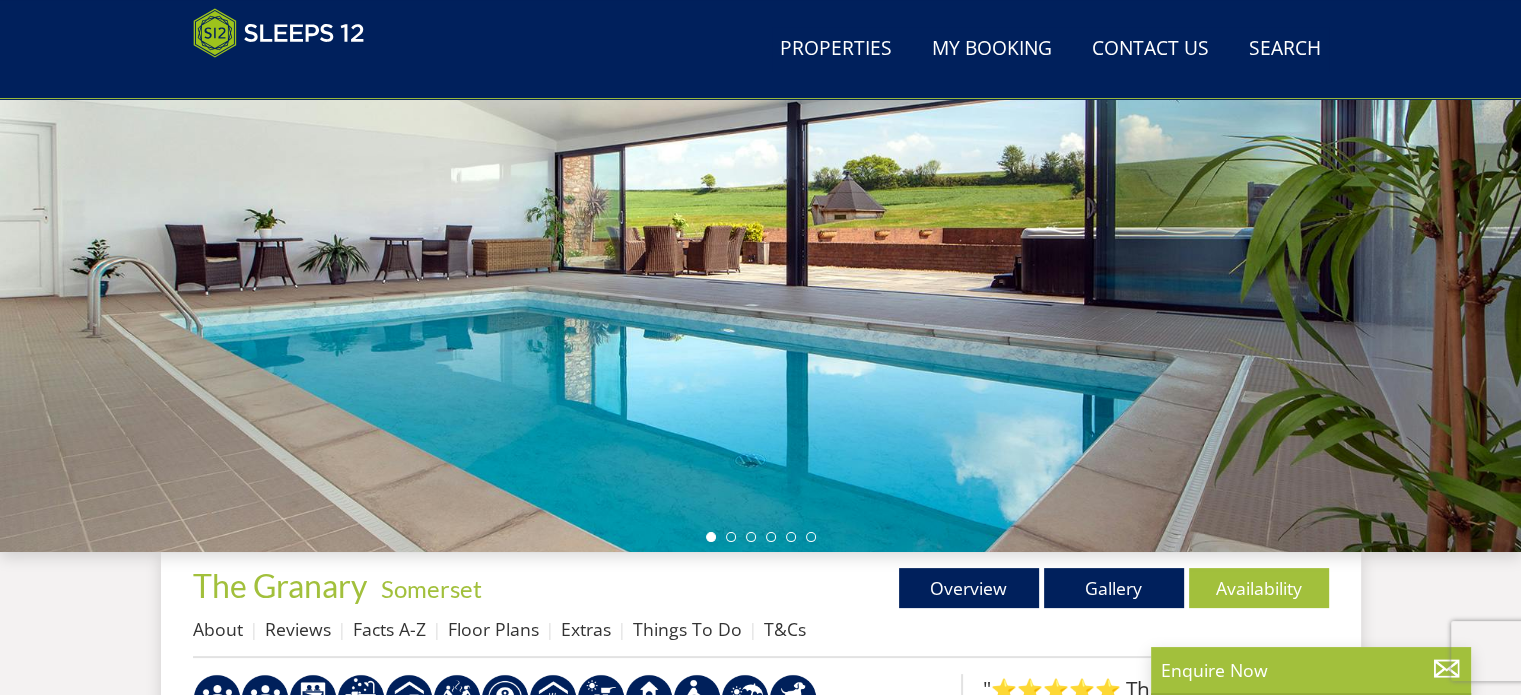 scroll, scrollTop: 600, scrollLeft: 0, axis: vertical 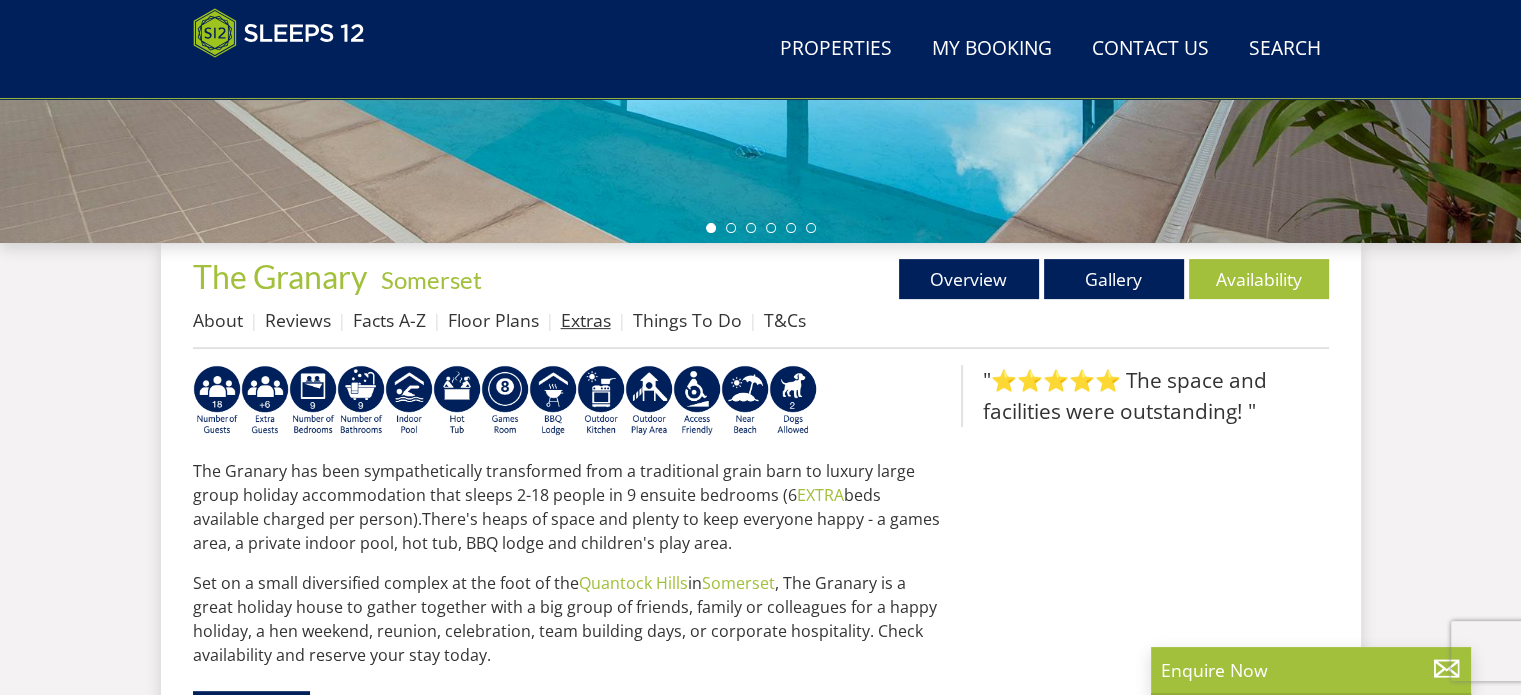 click on "Extras" at bounding box center (586, 320) 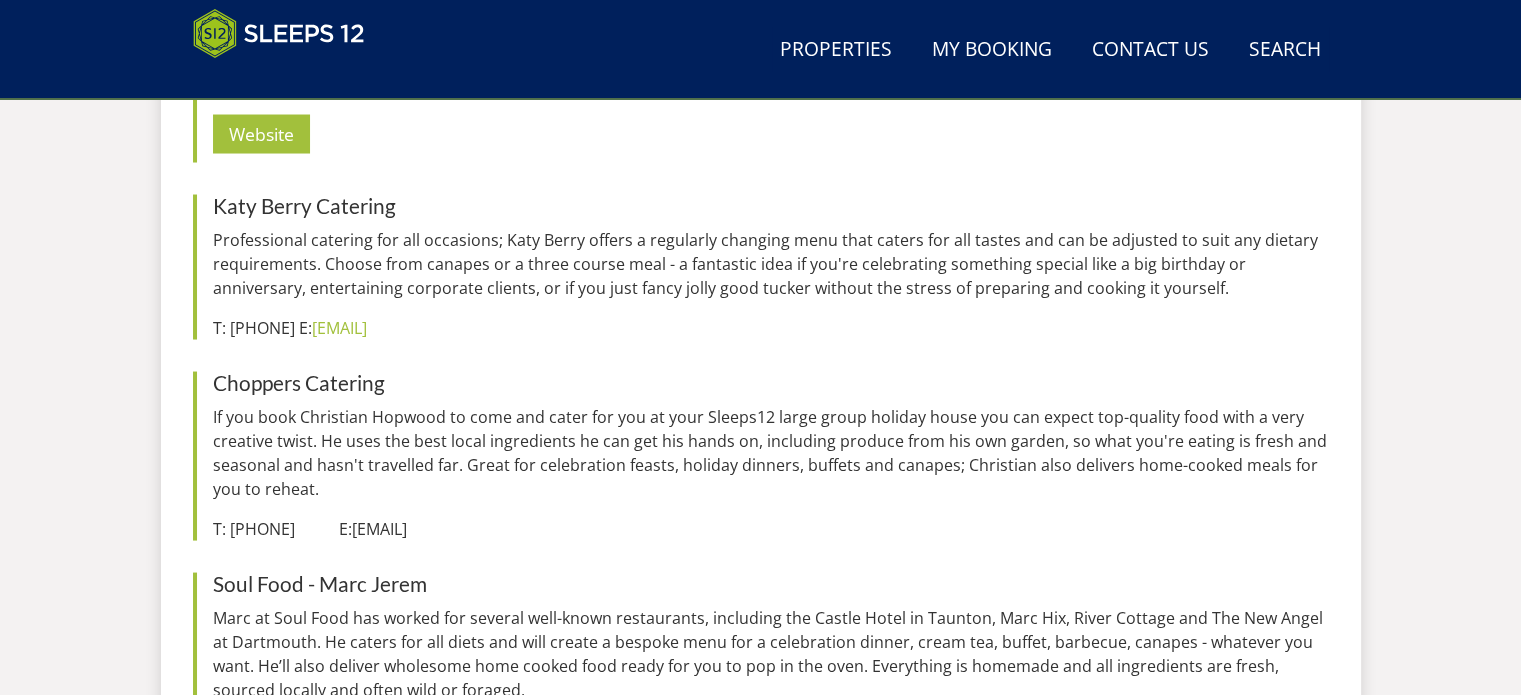 scroll, scrollTop: 3800, scrollLeft: 0, axis: vertical 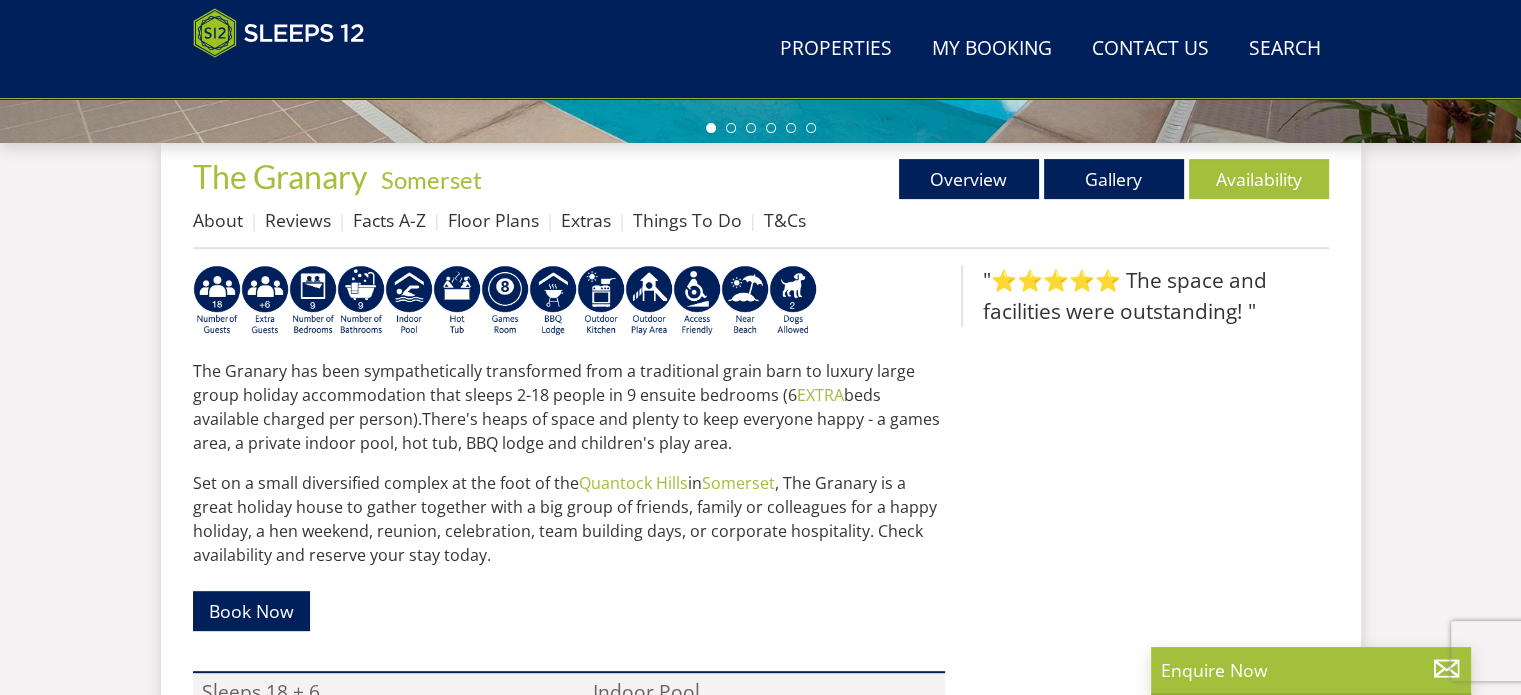 select on "20" 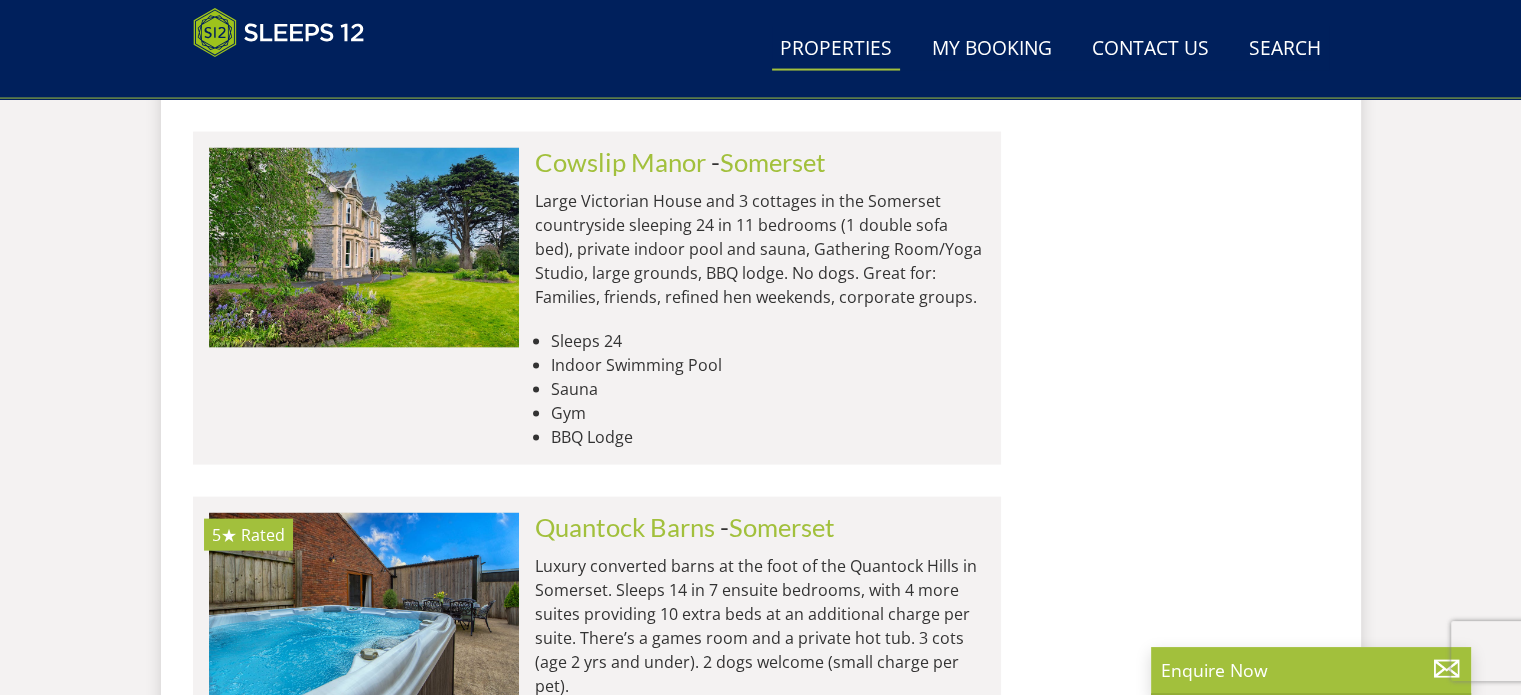 scroll, scrollTop: 4190, scrollLeft: 0, axis: vertical 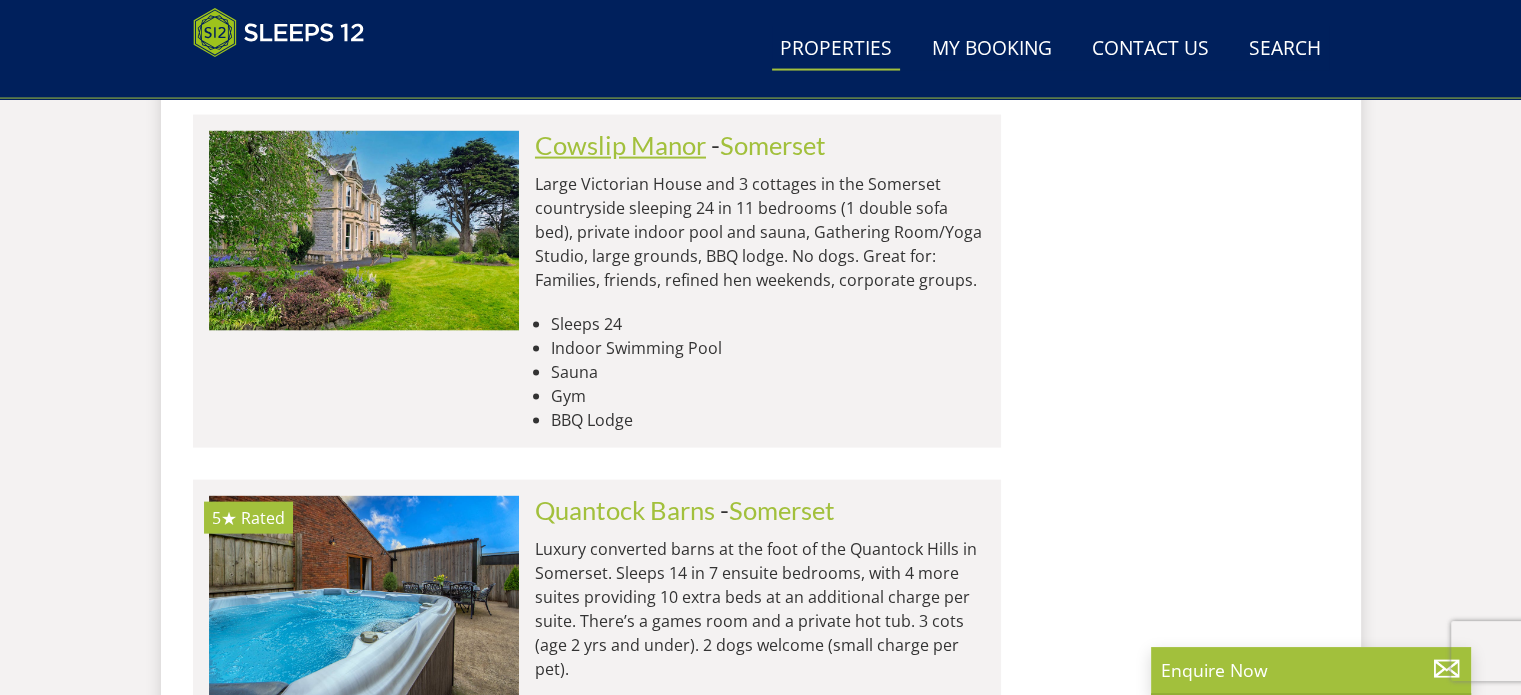 click on "Cowslip Manor" at bounding box center (620, 145) 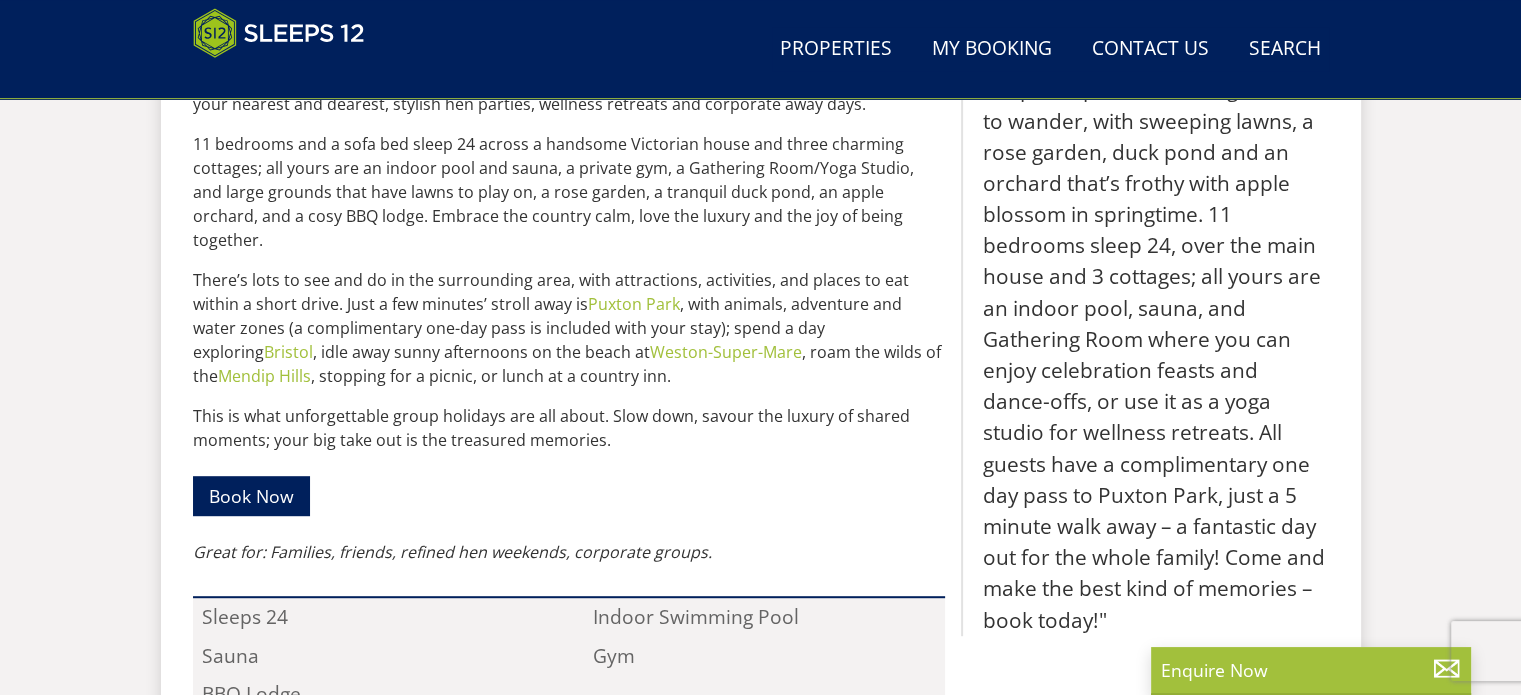 scroll, scrollTop: 1400, scrollLeft: 0, axis: vertical 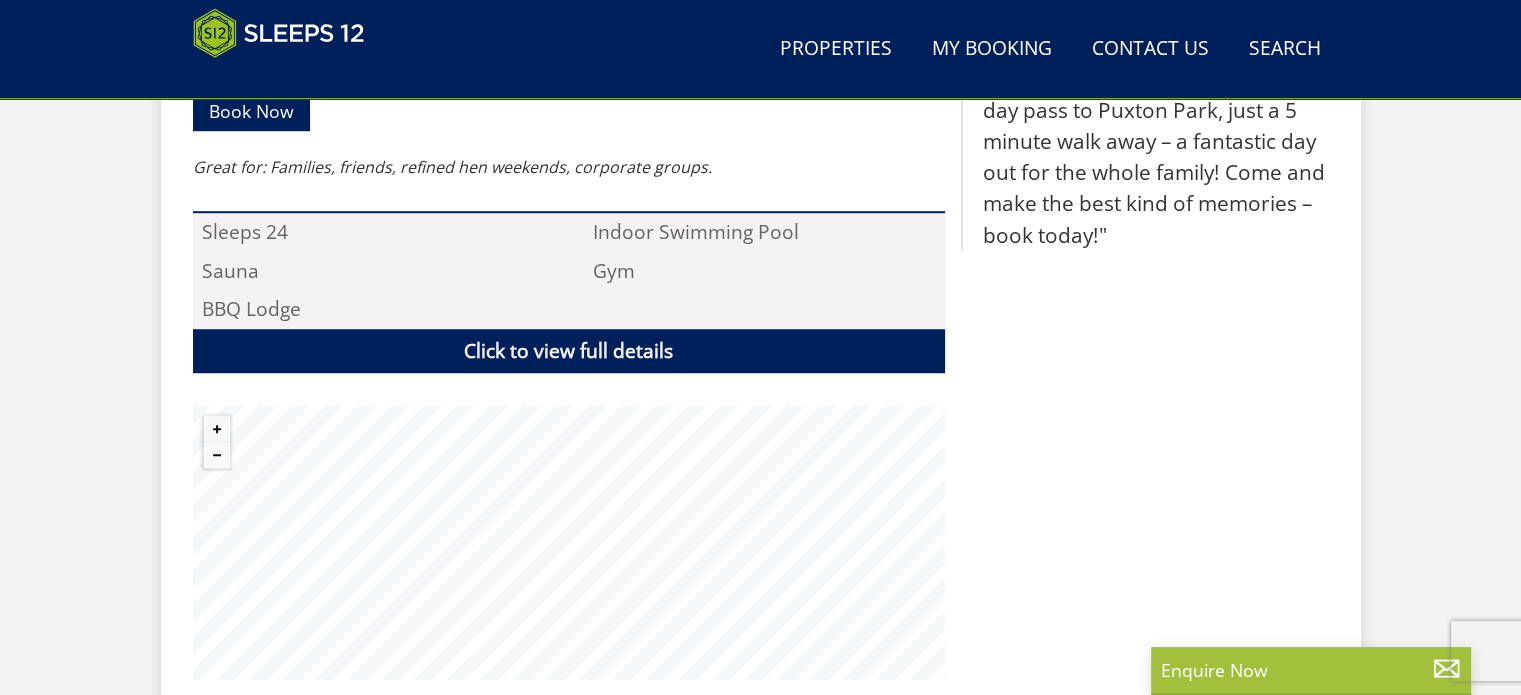 select on "20" 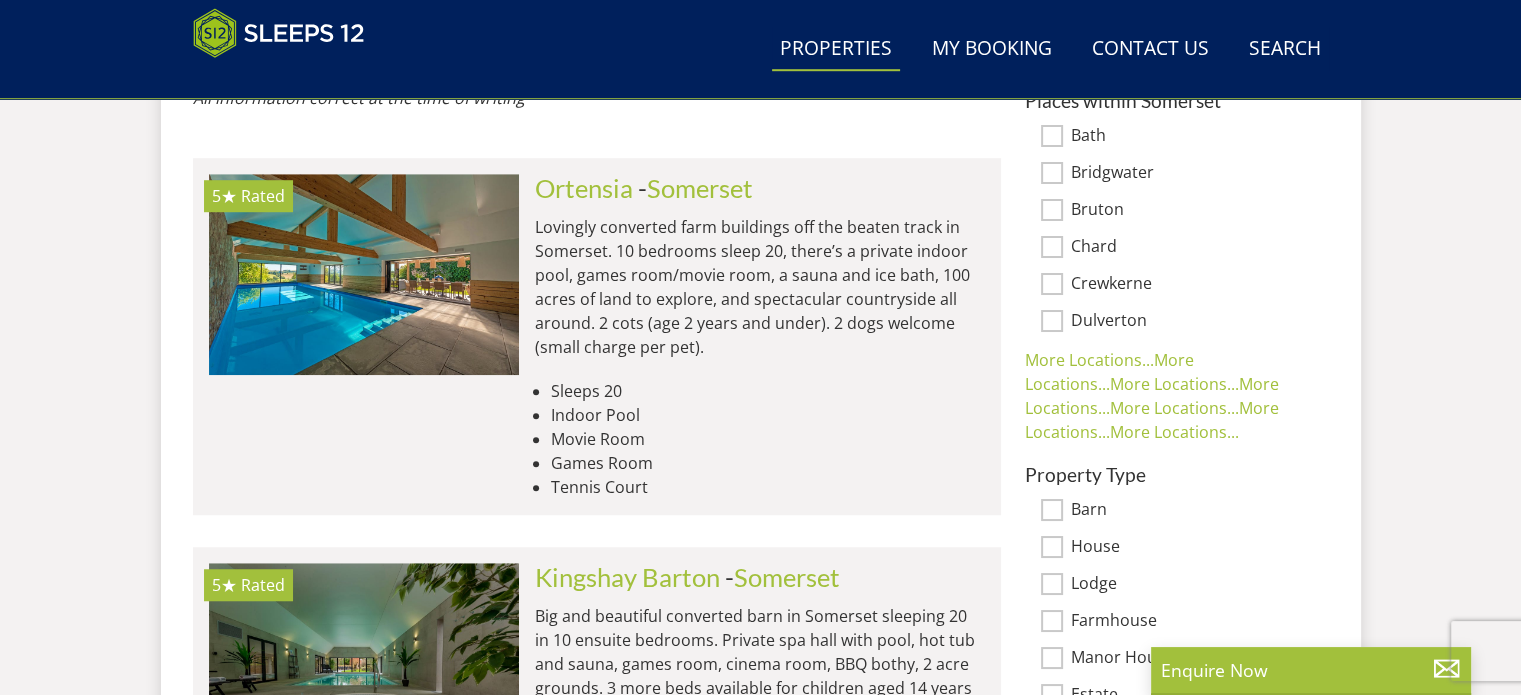 scroll, scrollTop: 4490, scrollLeft: 0, axis: vertical 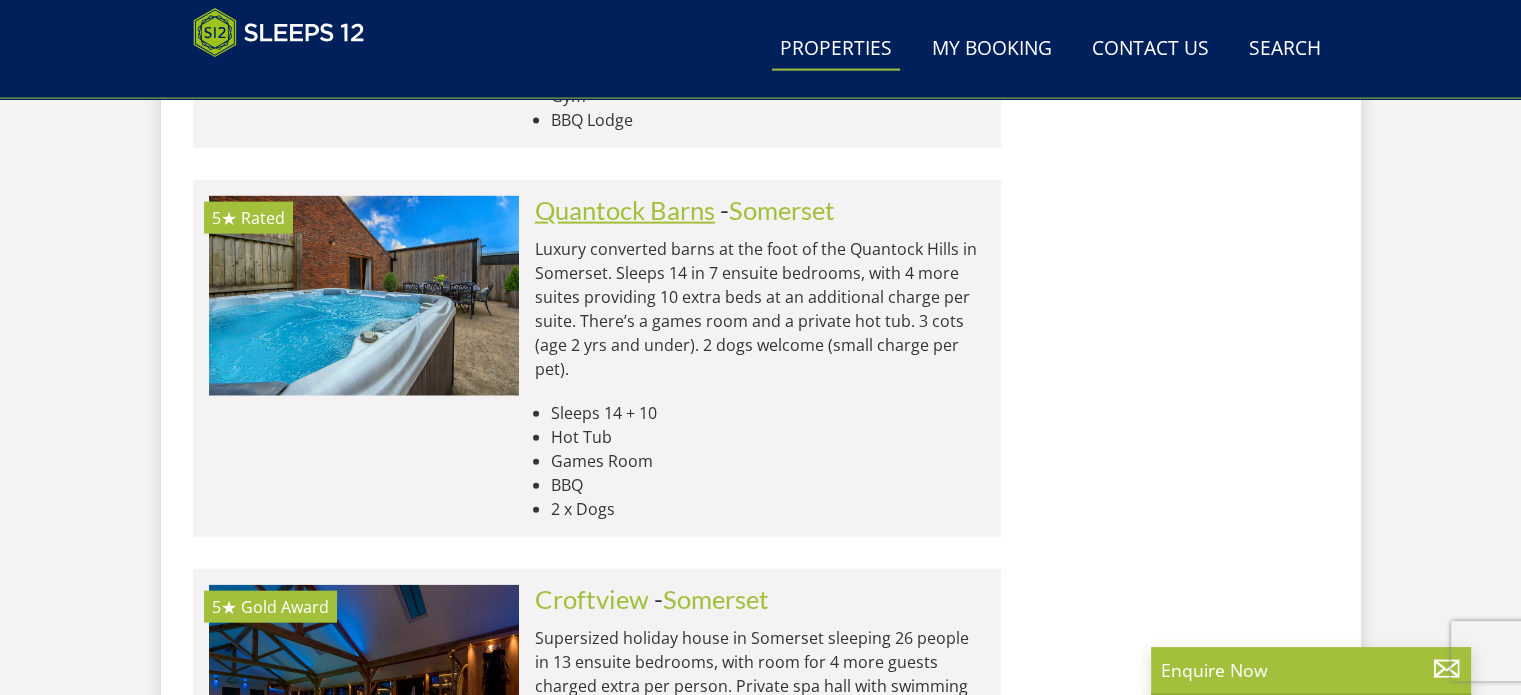 click on "Quantock Barns" at bounding box center (625, 210) 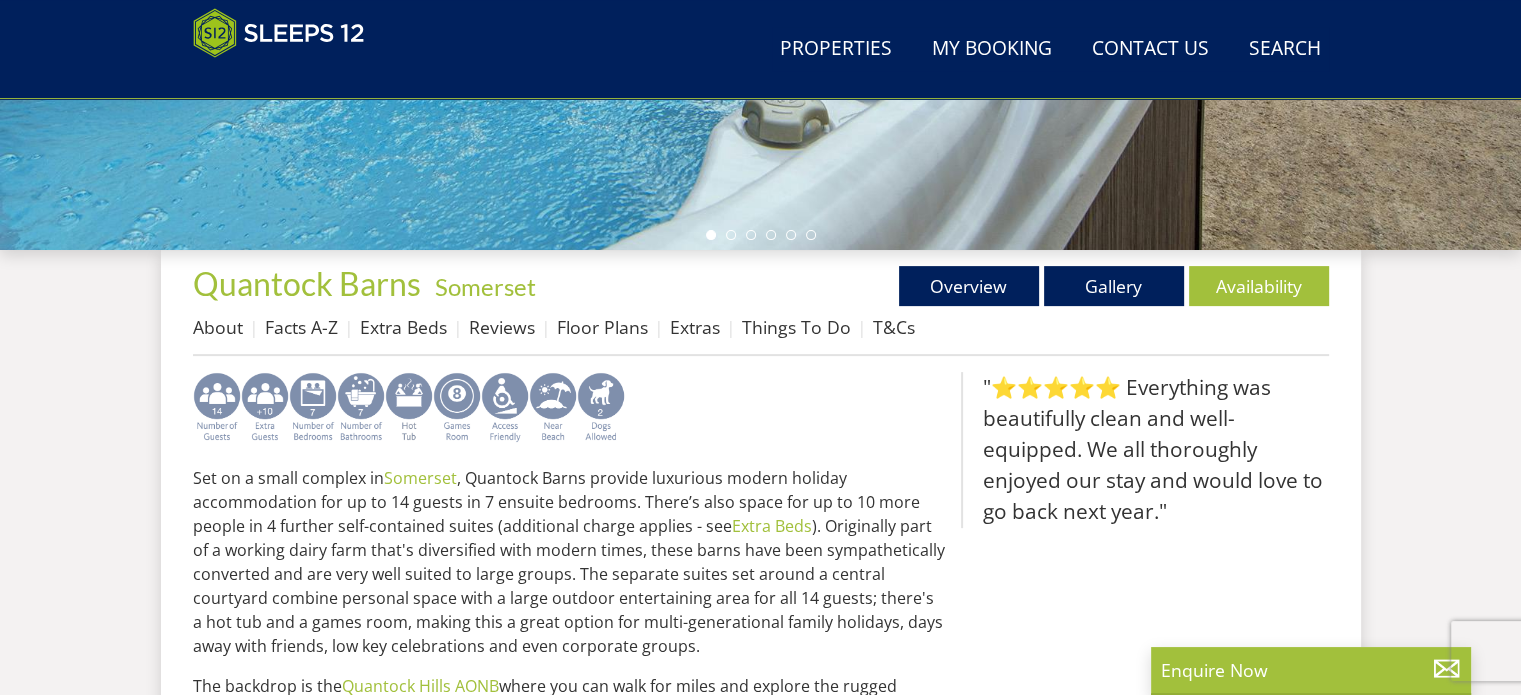 scroll, scrollTop: 600, scrollLeft: 0, axis: vertical 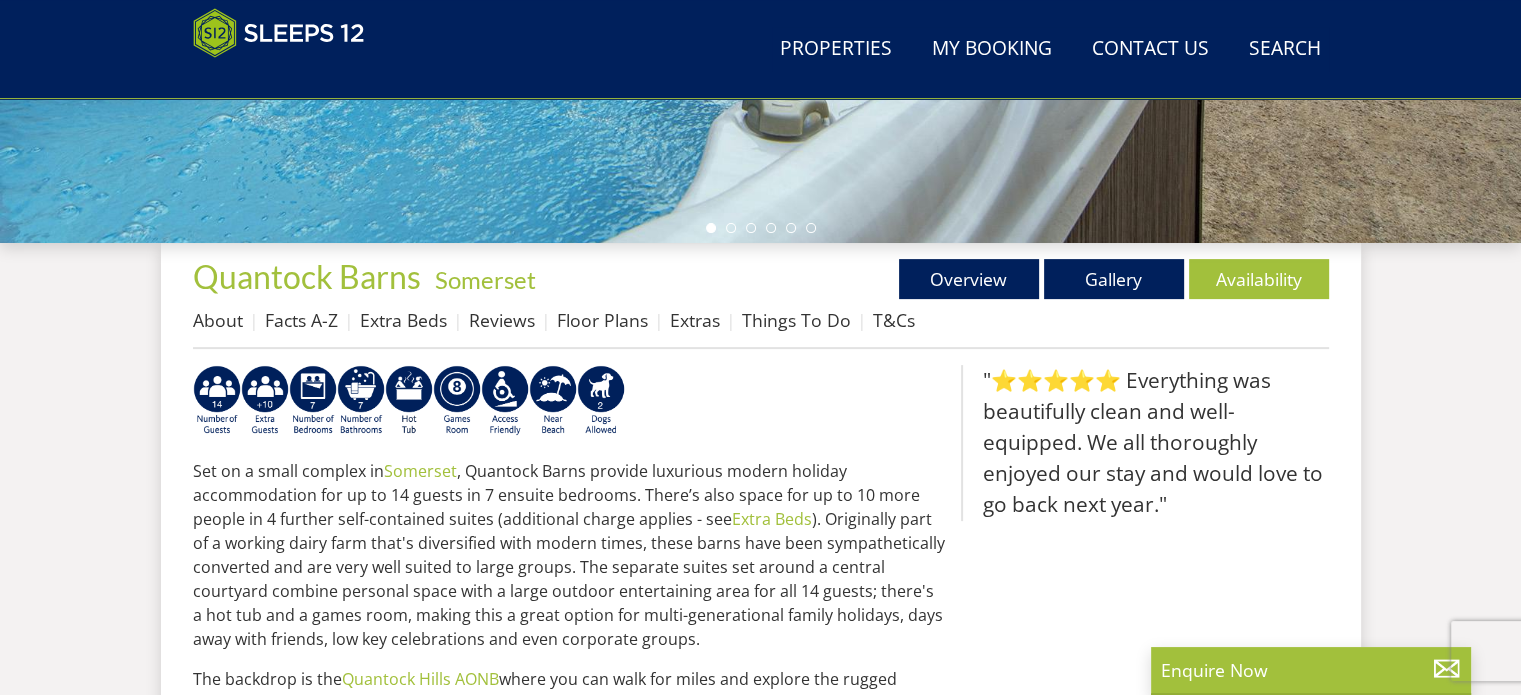 click on "Extras" at bounding box center [706, 320] 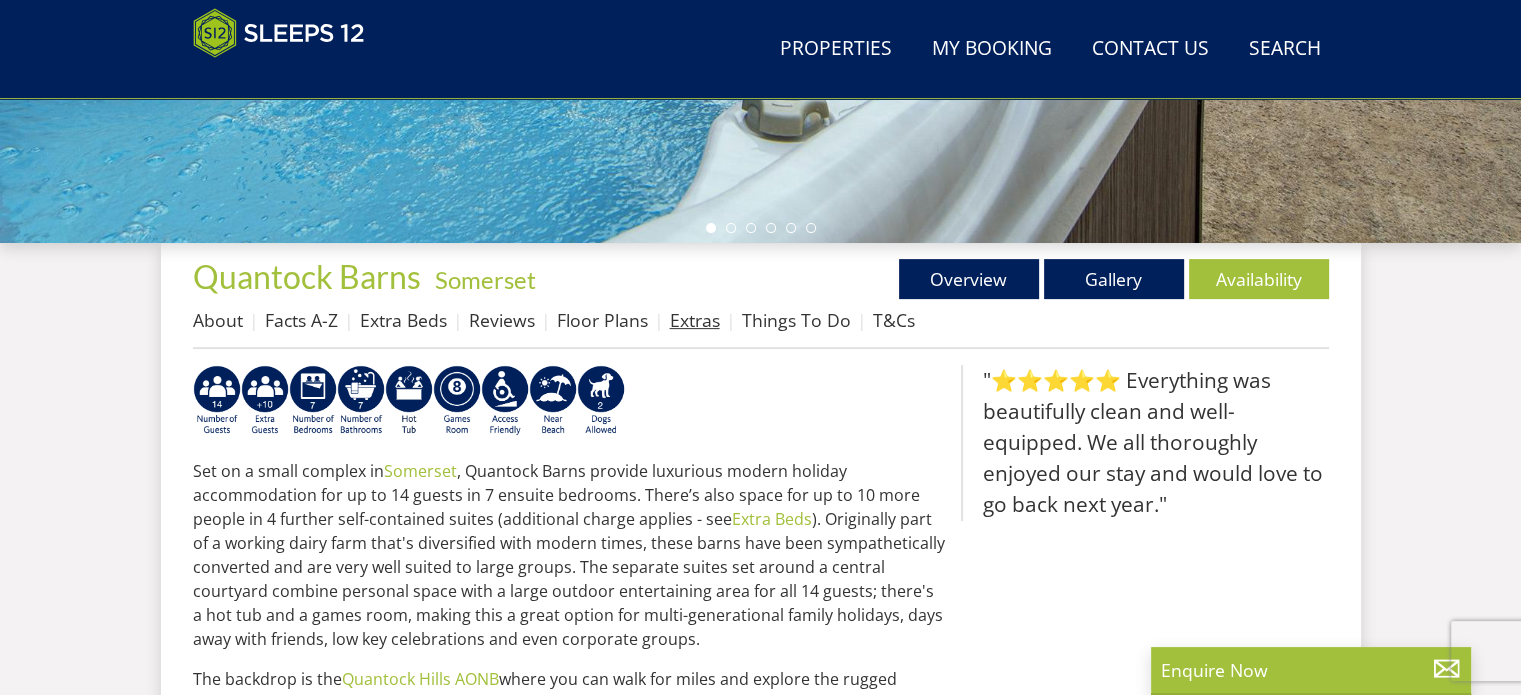click on "Extras" at bounding box center [695, 320] 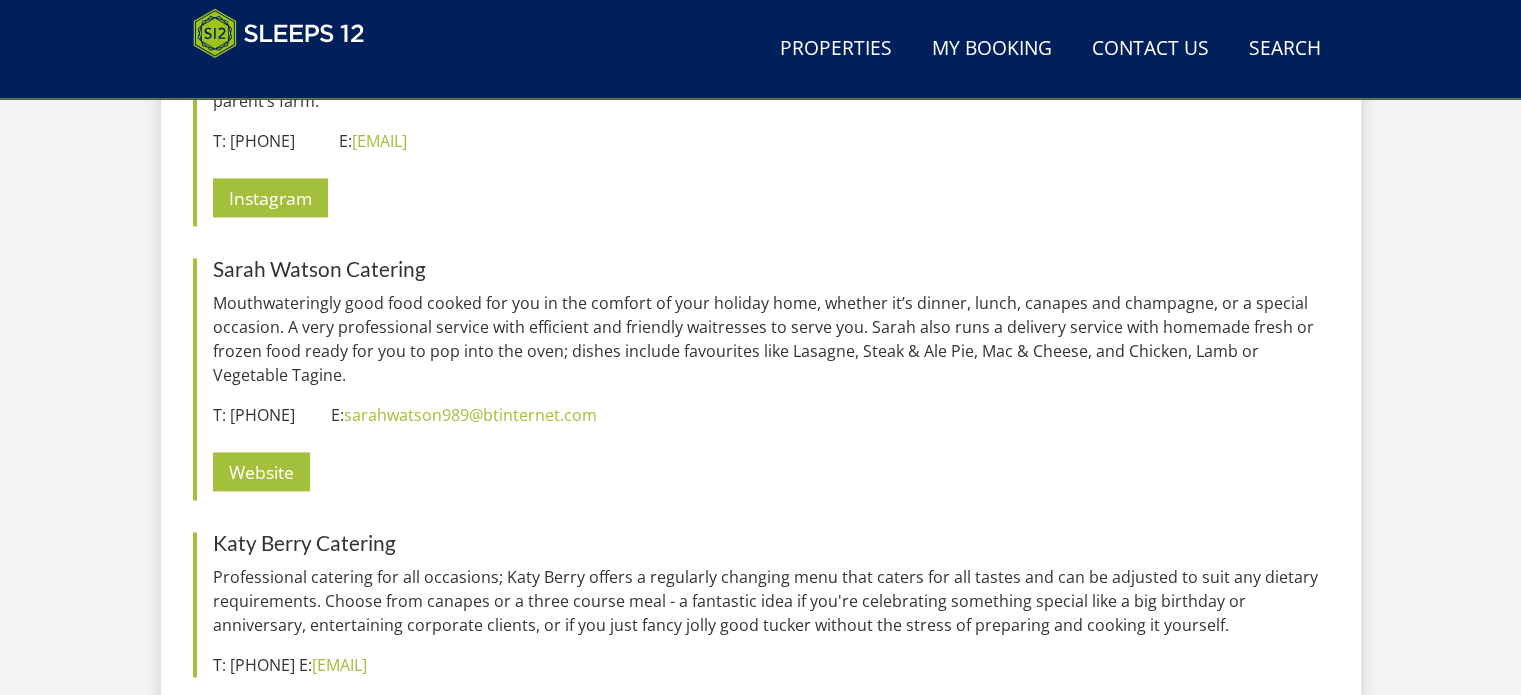 scroll, scrollTop: 3114, scrollLeft: 0, axis: vertical 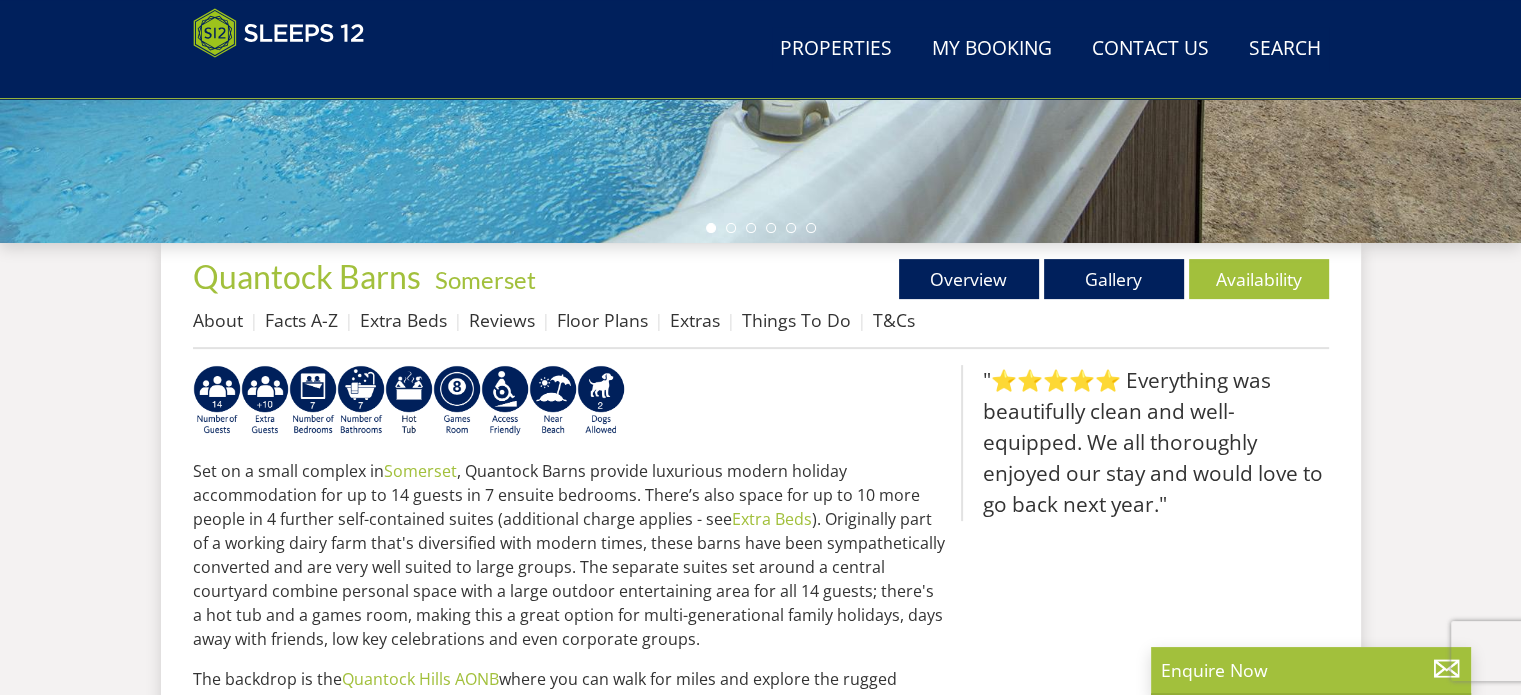 select on "20" 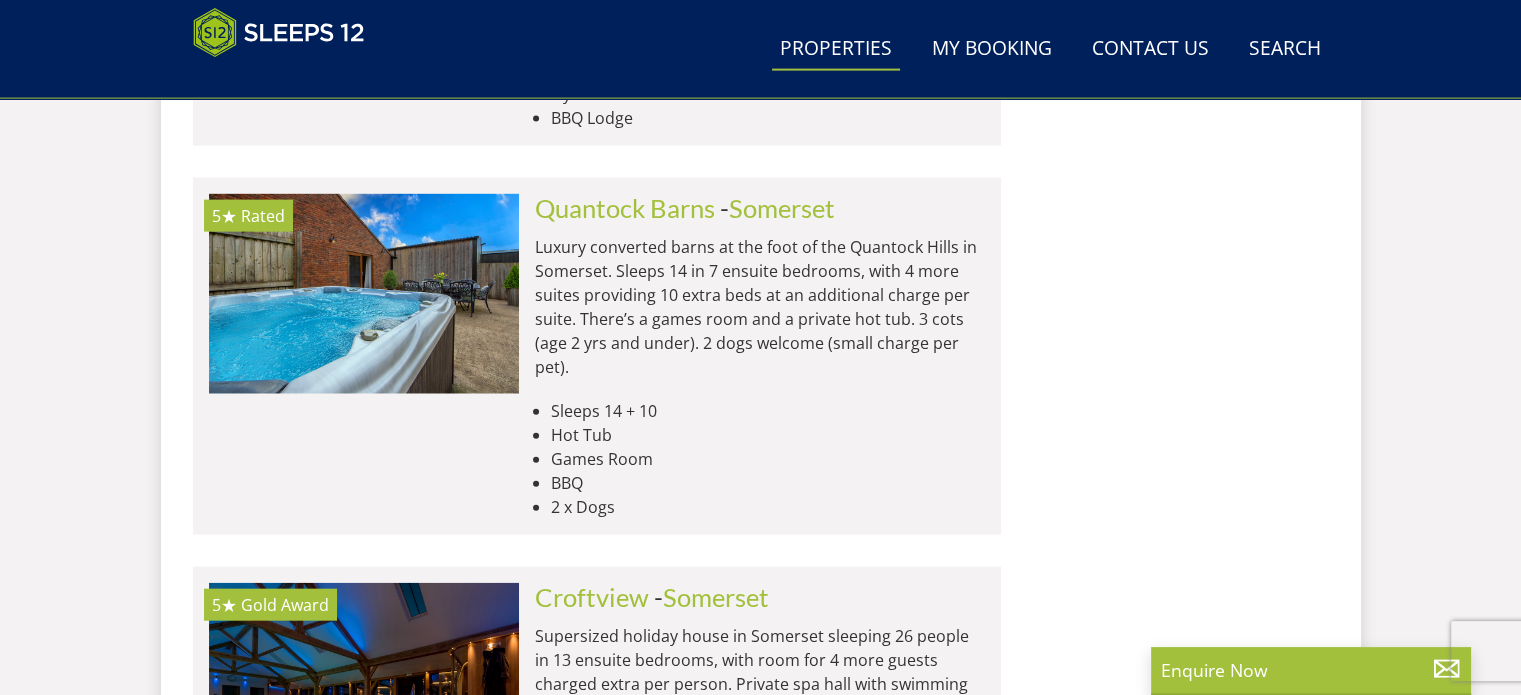 scroll, scrollTop: 4790, scrollLeft: 0, axis: vertical 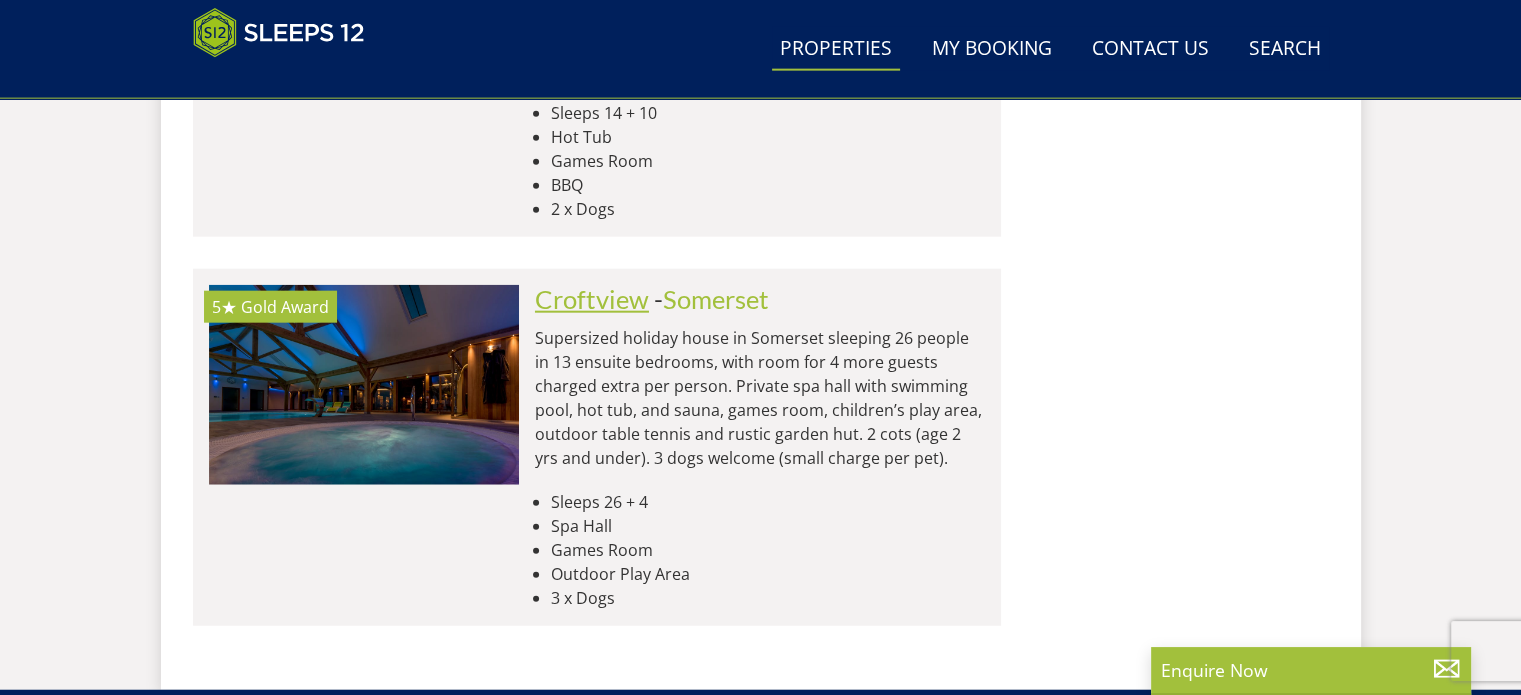 click on "Croftview" at bounding box center [592, 299] 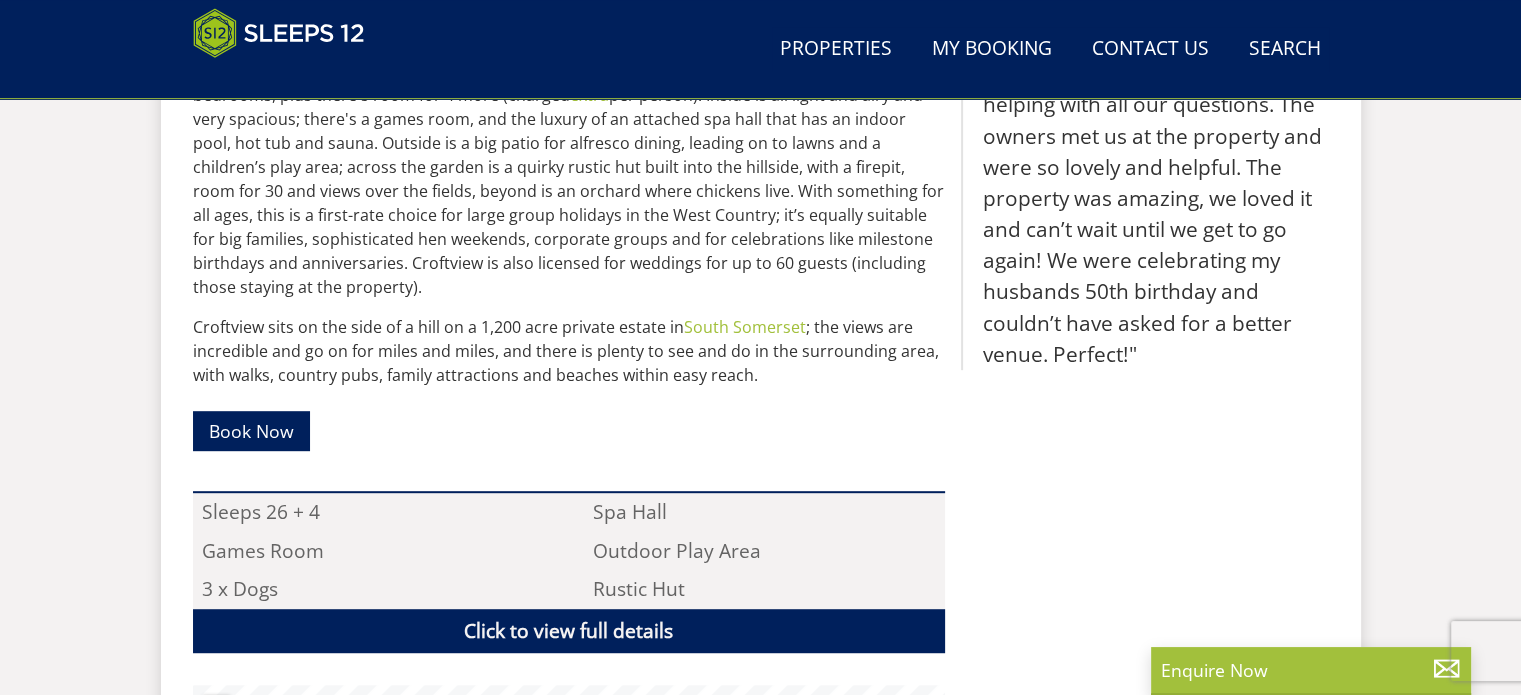 scroll, scrollTop: 800, scrollLeft: 0, axis: vertical 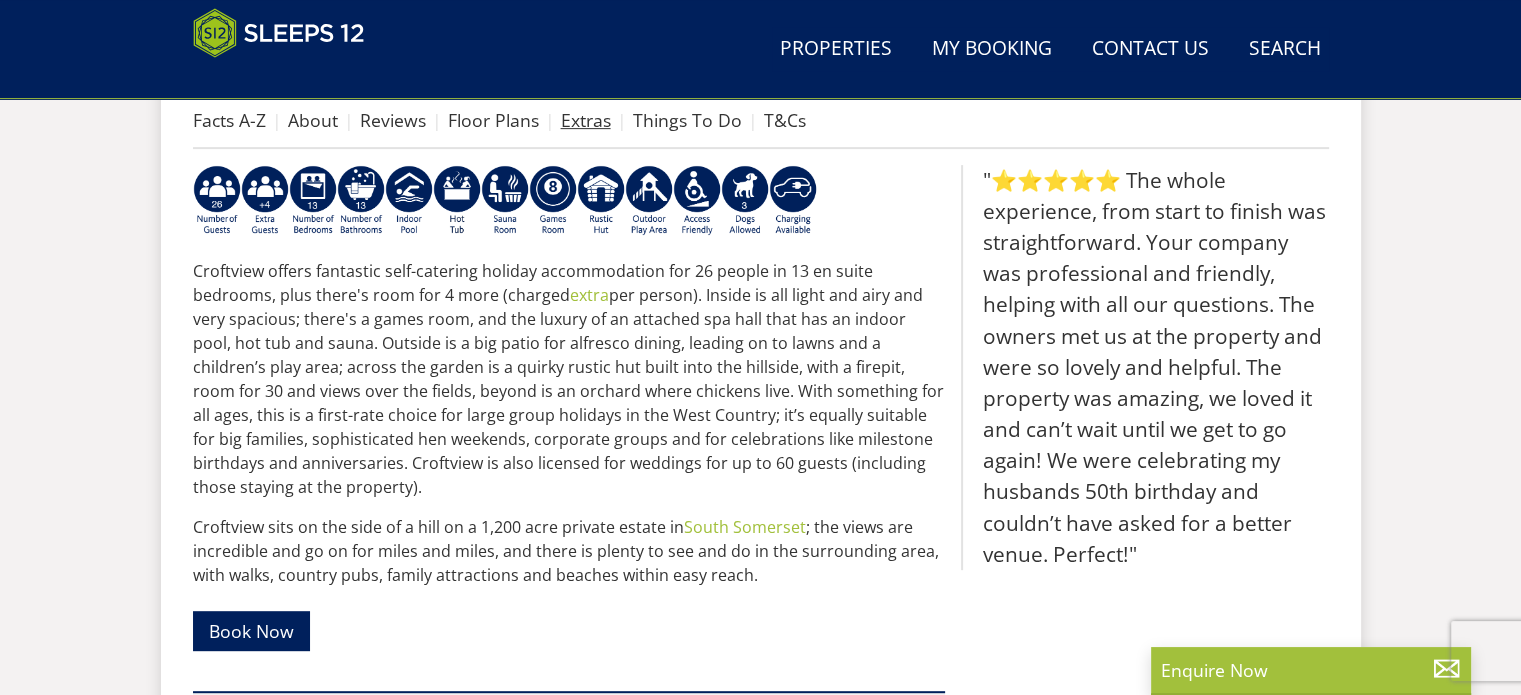 click on "Extras" at bounding box center (586, 120) 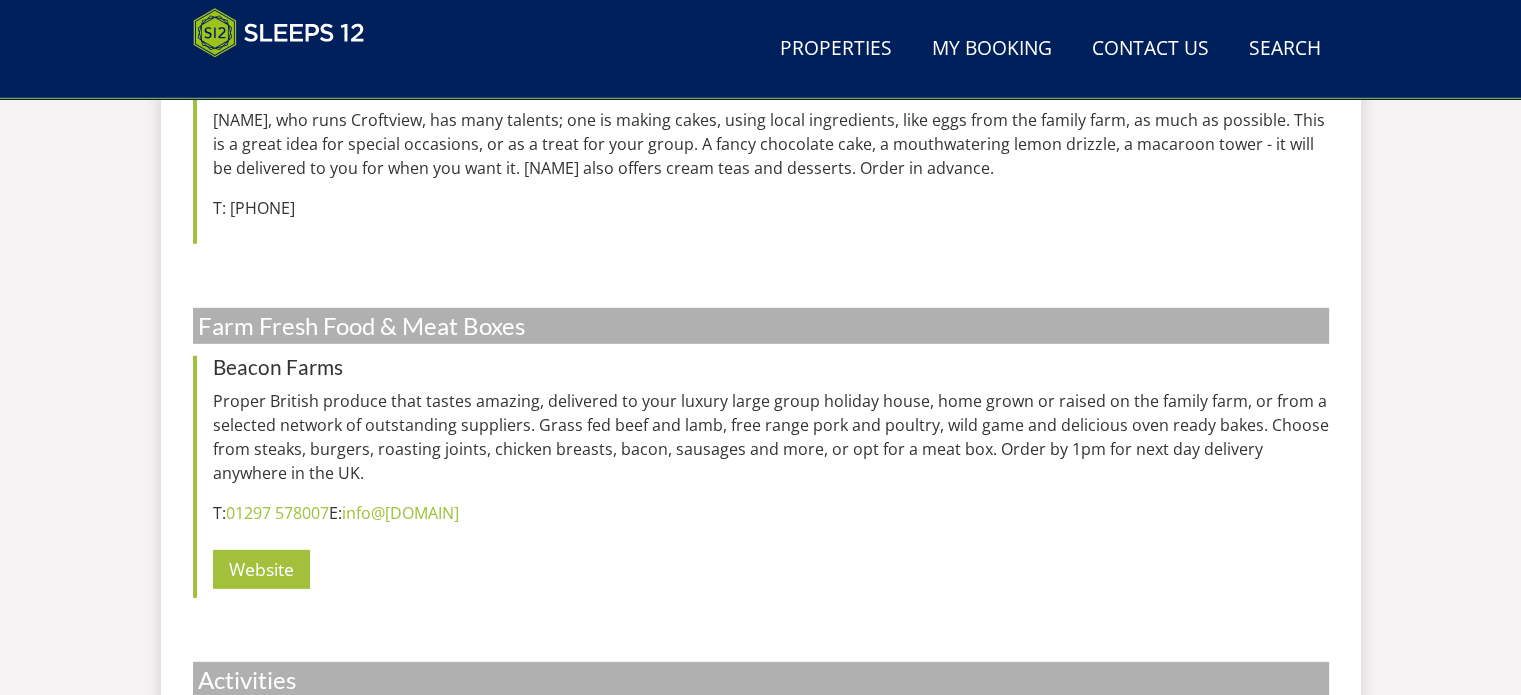 scroll, scrollTop: 5914, scrollLeft: 0, axis: vertical 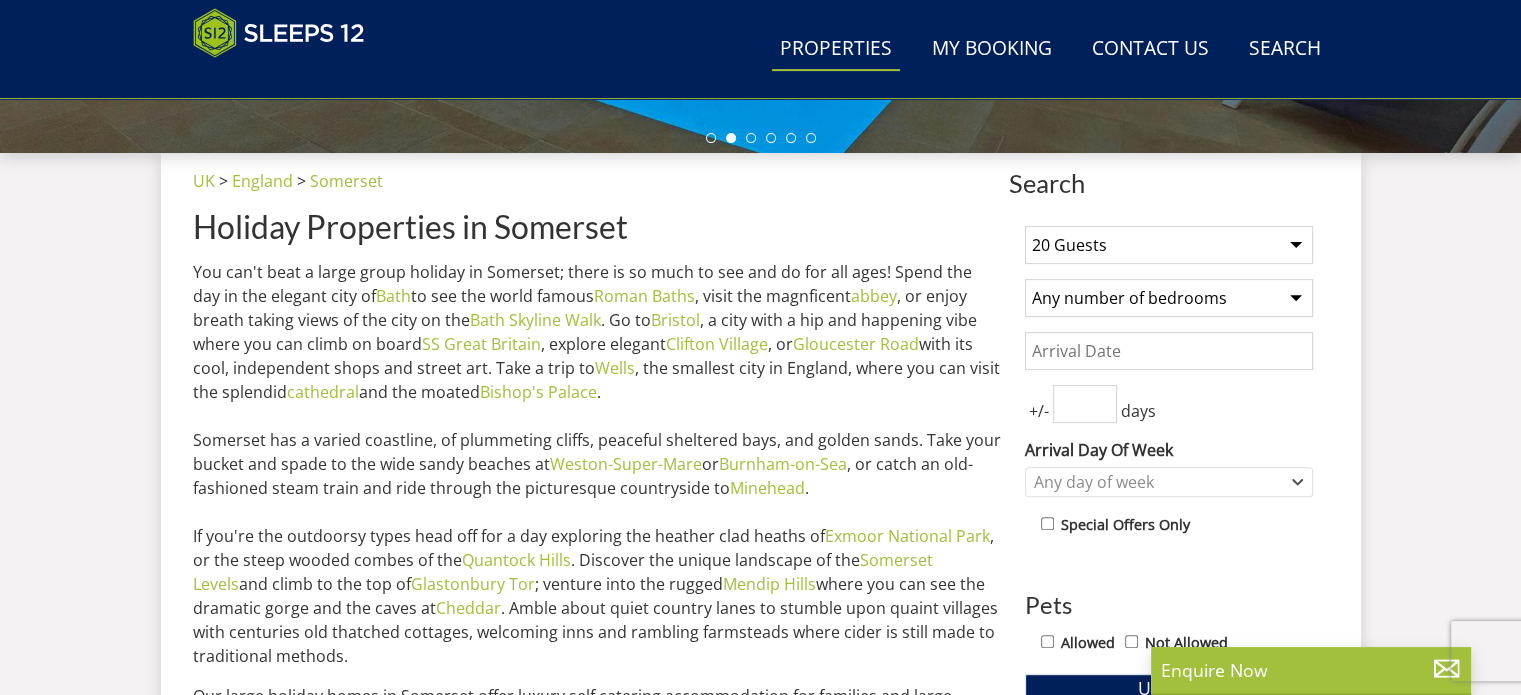 click on "1 Guest
2 Guests
3 Guests
4 Guests
5 Guests
6 Guests
7 Guests
8 Guests
9 Guests
10 Guests
11 Guests
12 Guests
13 Guests
14 Guests
15 Guests
16 Guests
17 Guests
18 Guests
19 Guests
20 Guests
21 Guests
22 Guests
23 Guests
24 Guests
25 Guests
26 Guests
27 Guests
28 Guests
29 Guests
30 Guests
31 Guests
32 Guests" at bounding box center (1169, 245) 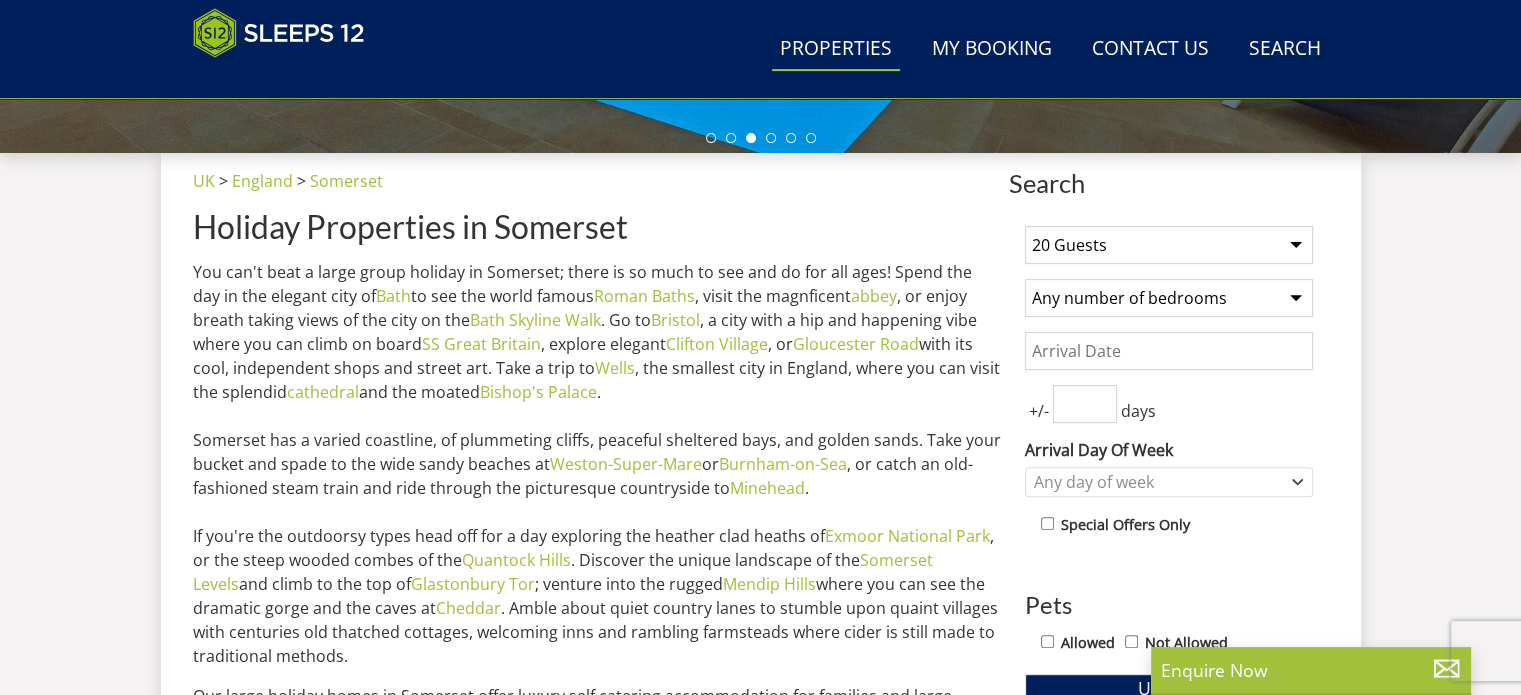 select on "30" 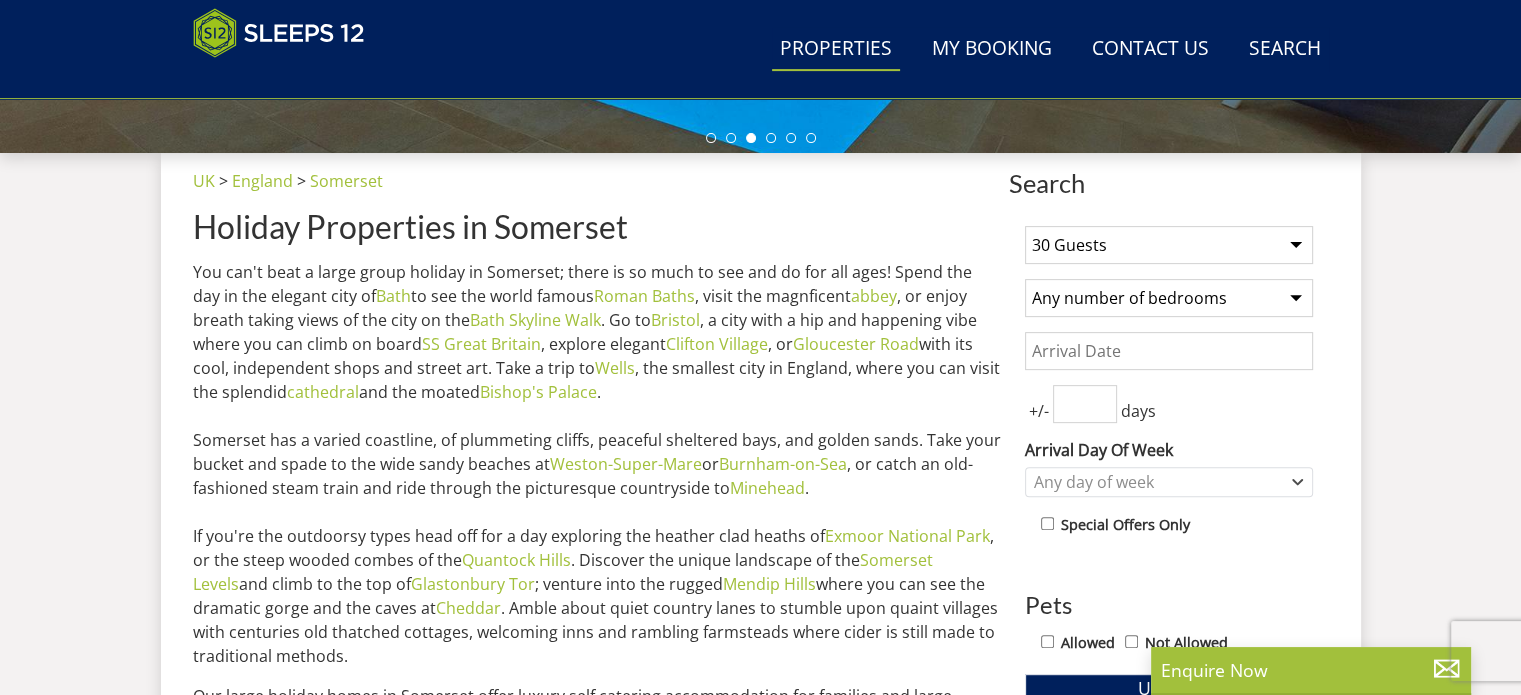 click on "1 Guest
2 Guests
3 Guests
4 Guests
5 Guests
6 Guests
7 Guests
8 Guests
9 Guests
10 Guests
11 Guests
12 Guests
13 Guests
14 Guests
15 Guests
16 Guests
17 Guests
18 Guests
19 Guests
20 Guests
21 Guests
22 Guests
23 Guests
24 Guests
25 Guests
26 Guests
27 Guests
28 Guests
29 Guests
30 Guests
31 Guests
32 Guests" at bounding box center [1169, 245] 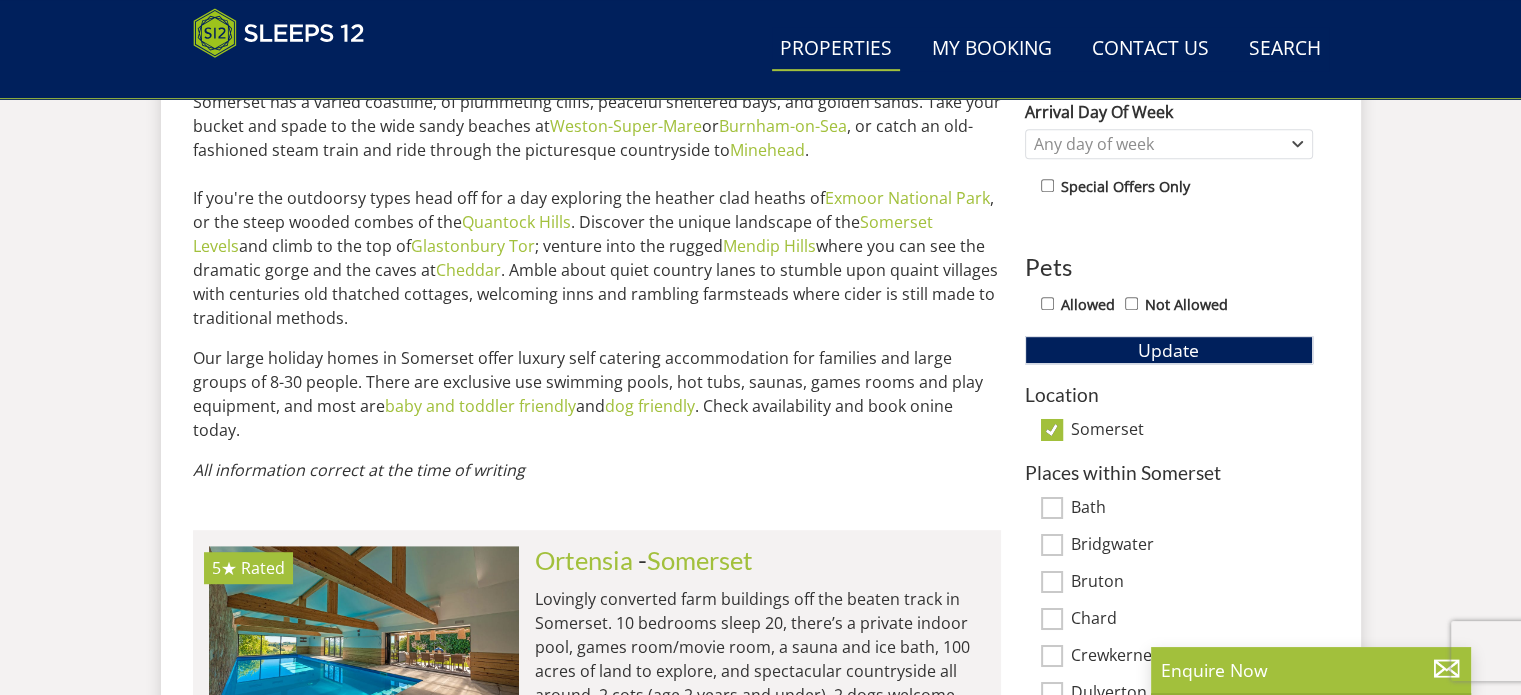 scroll, scrollTop: 1090, scrollLeft: 0, axis: vertical 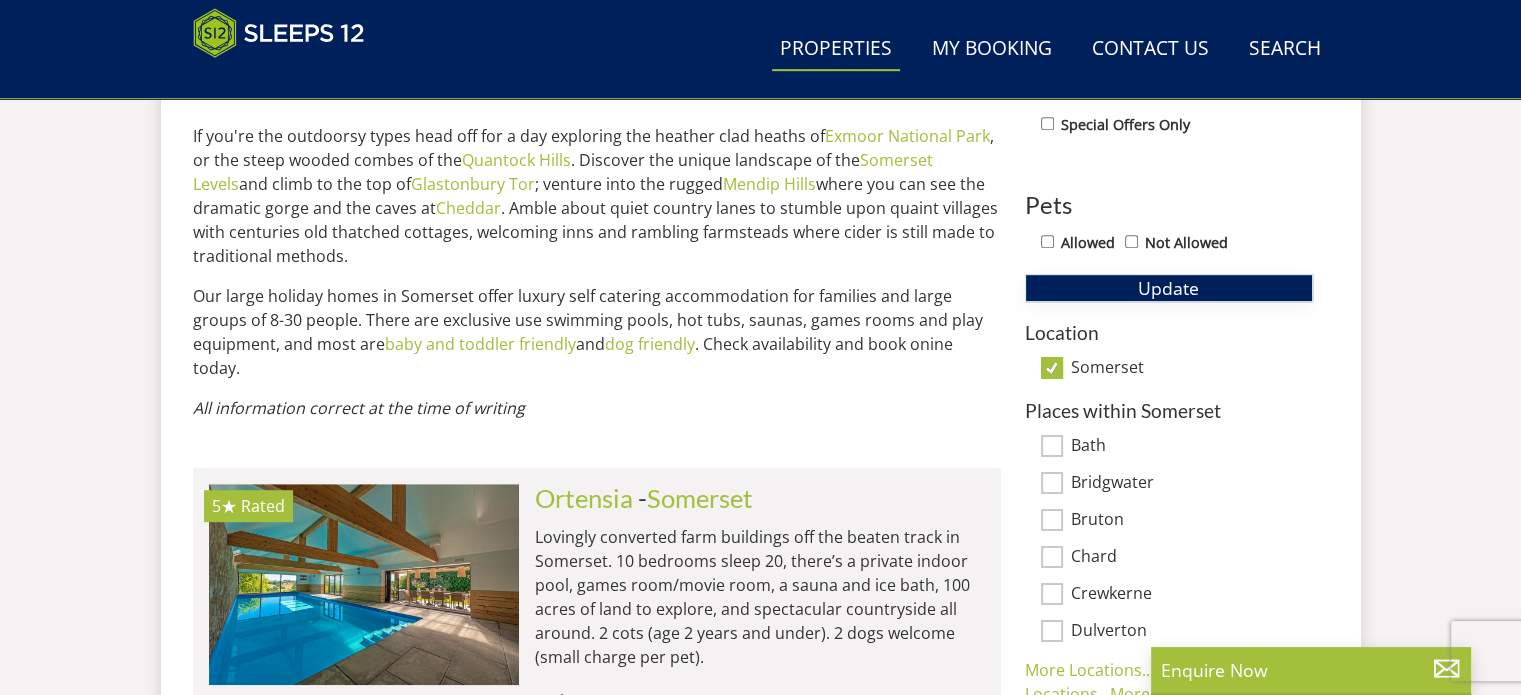 click on "Update" at bounding box center [1168, 288] 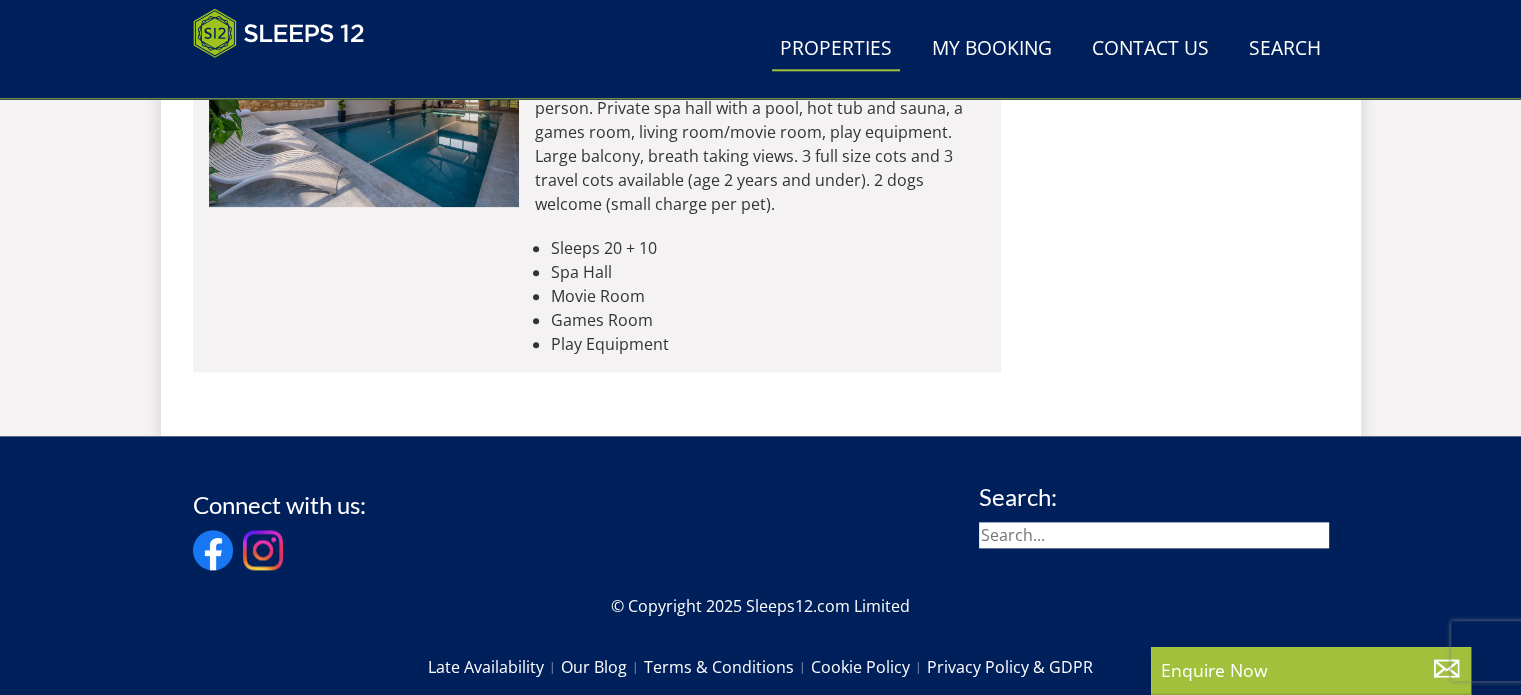 scroll, scrollTop: 2090, scrollLeft: 0, axis: vertical 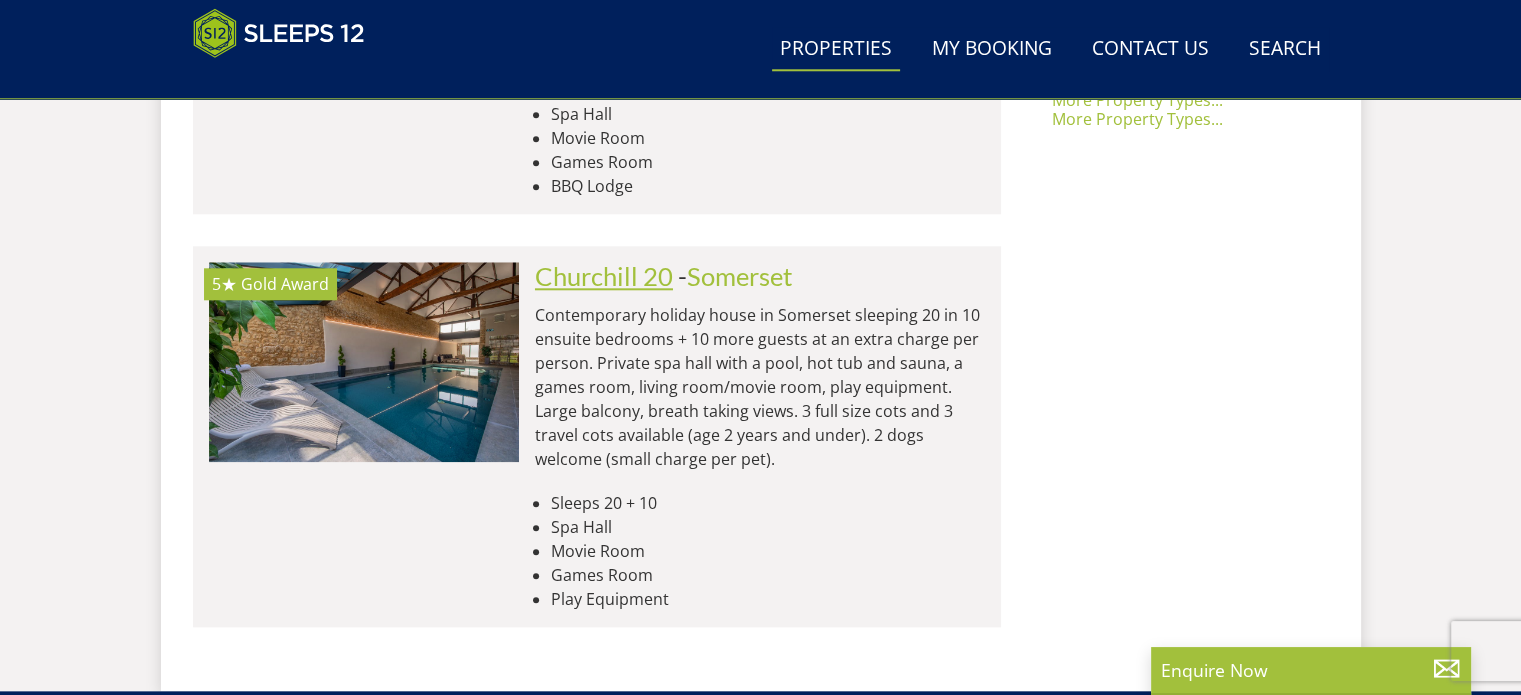 click on "Churchill 20" at bounding box center [604, 276] 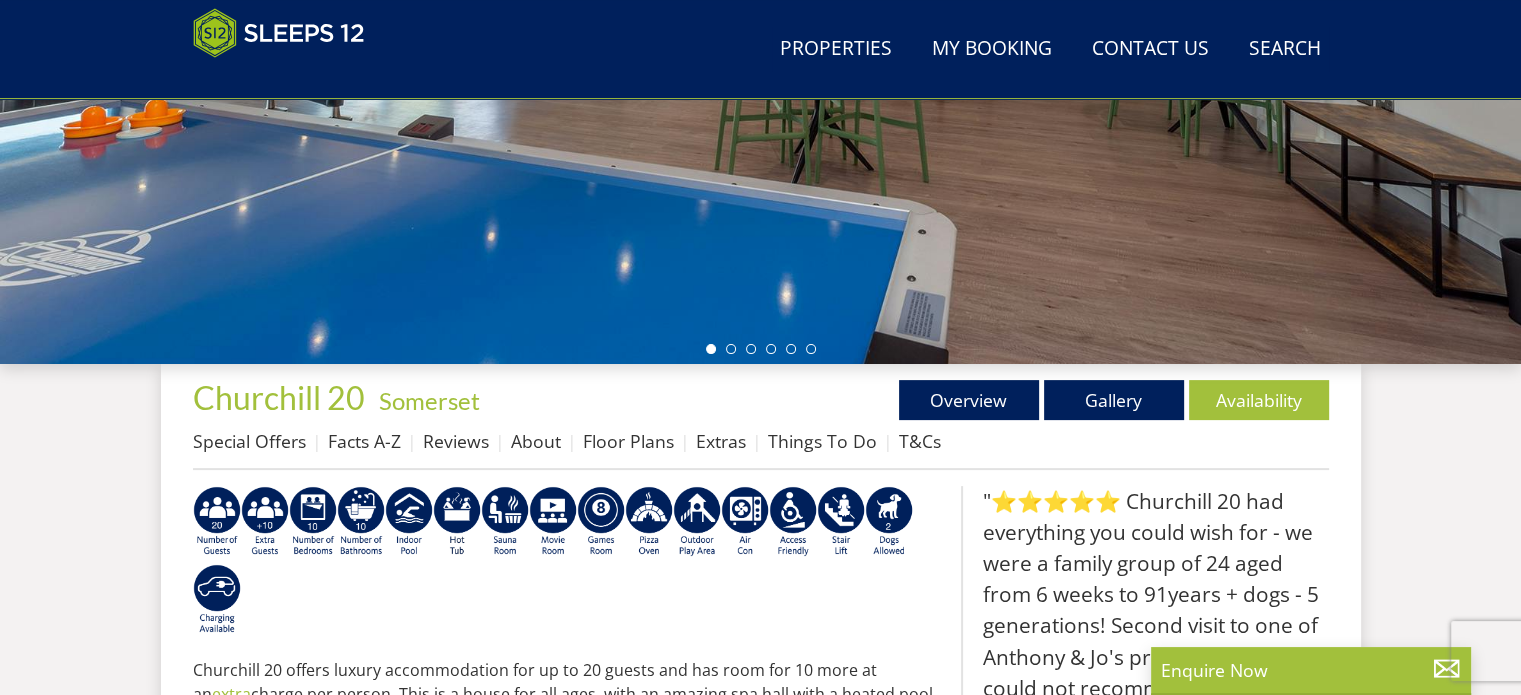 scroll, scrollTop: 600, scrollLeft: 0, axis: vertical 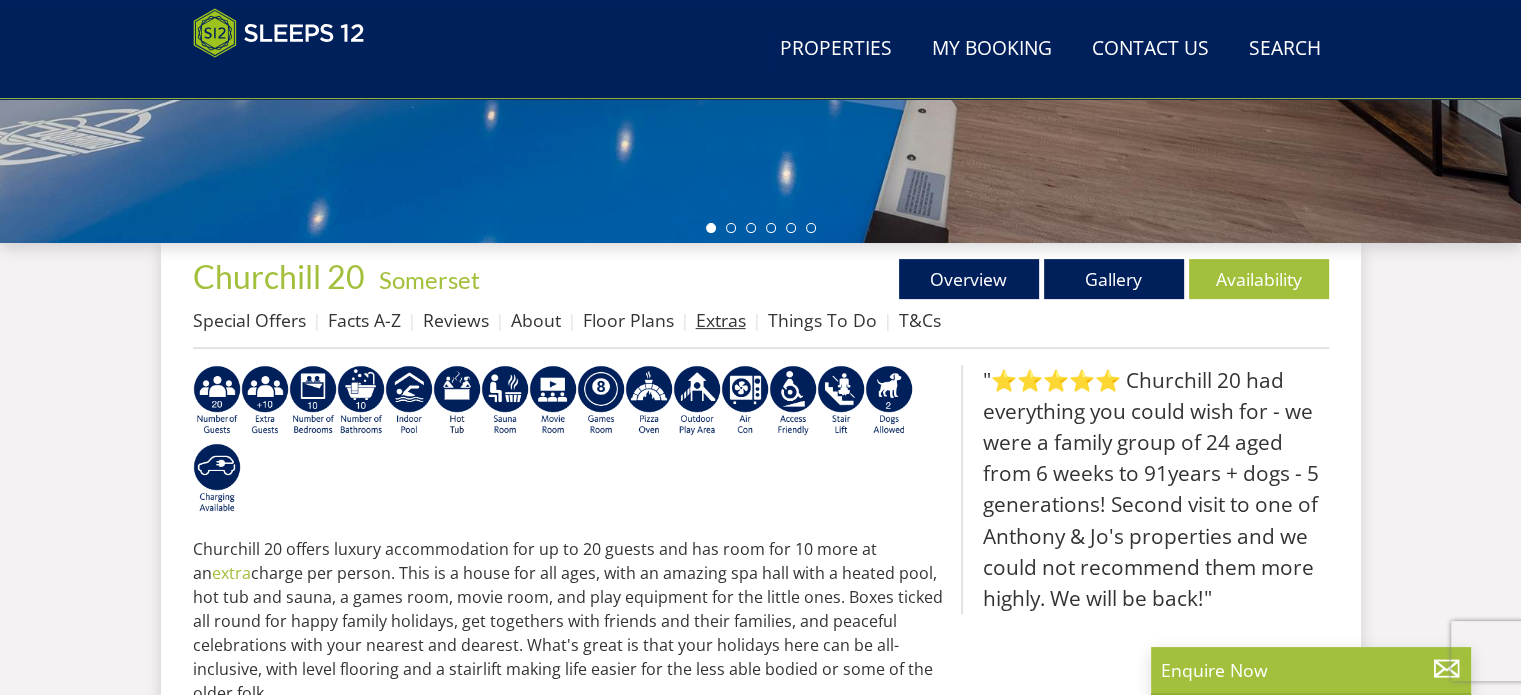 click on "Extras" at bounding box center (721, 320) 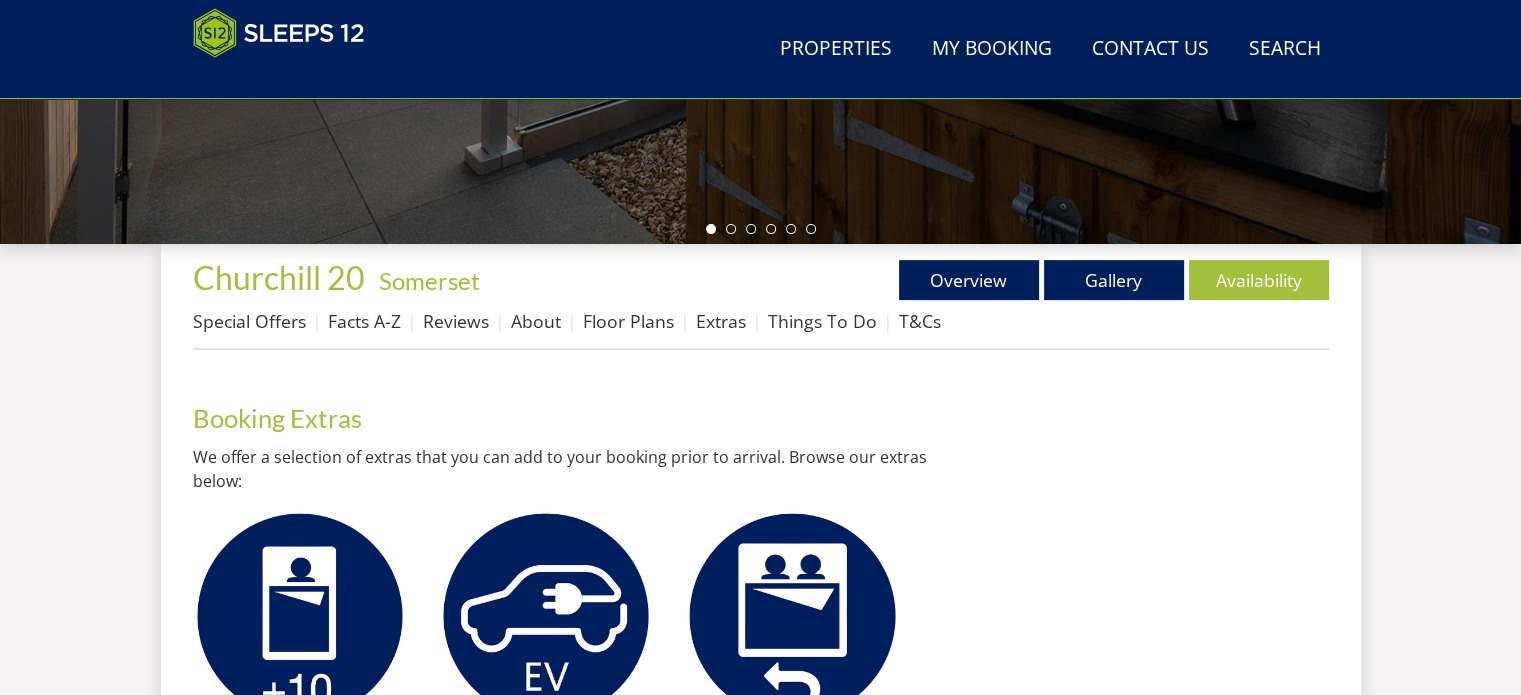 scroll, scrollTop: 600, scrollLeft: 0, axis: vertical 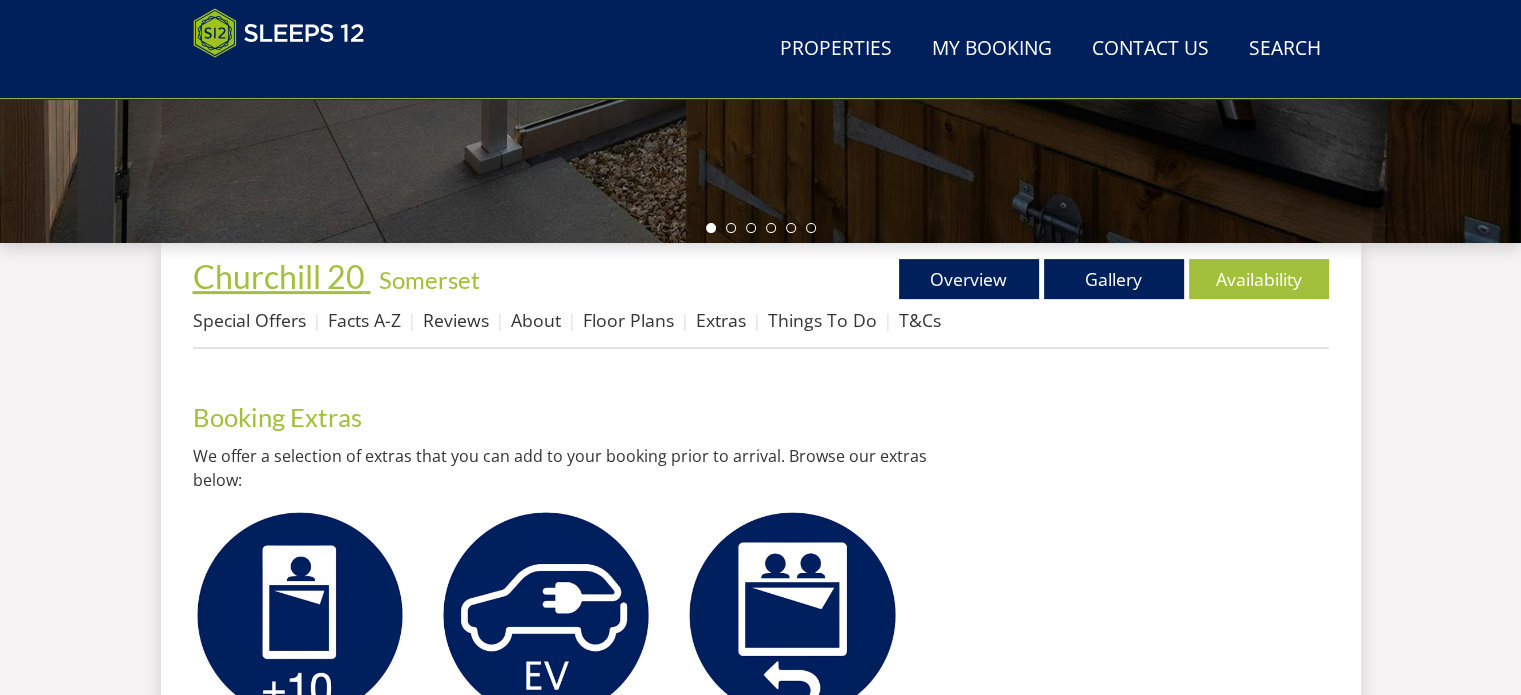 click on "Churchill 20" at bounding box center [279, 276] 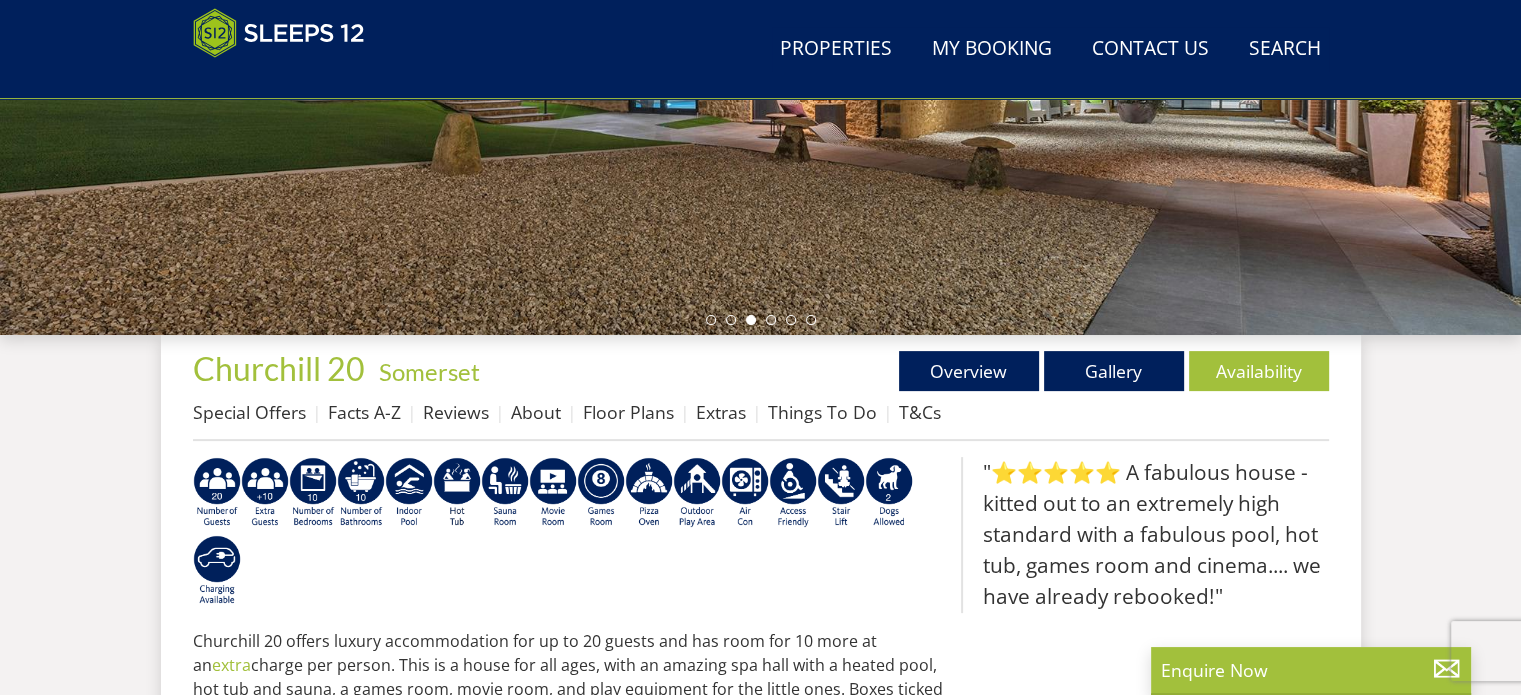 scroll, scrollTop: 0, scrollLeft: 0, axis: both 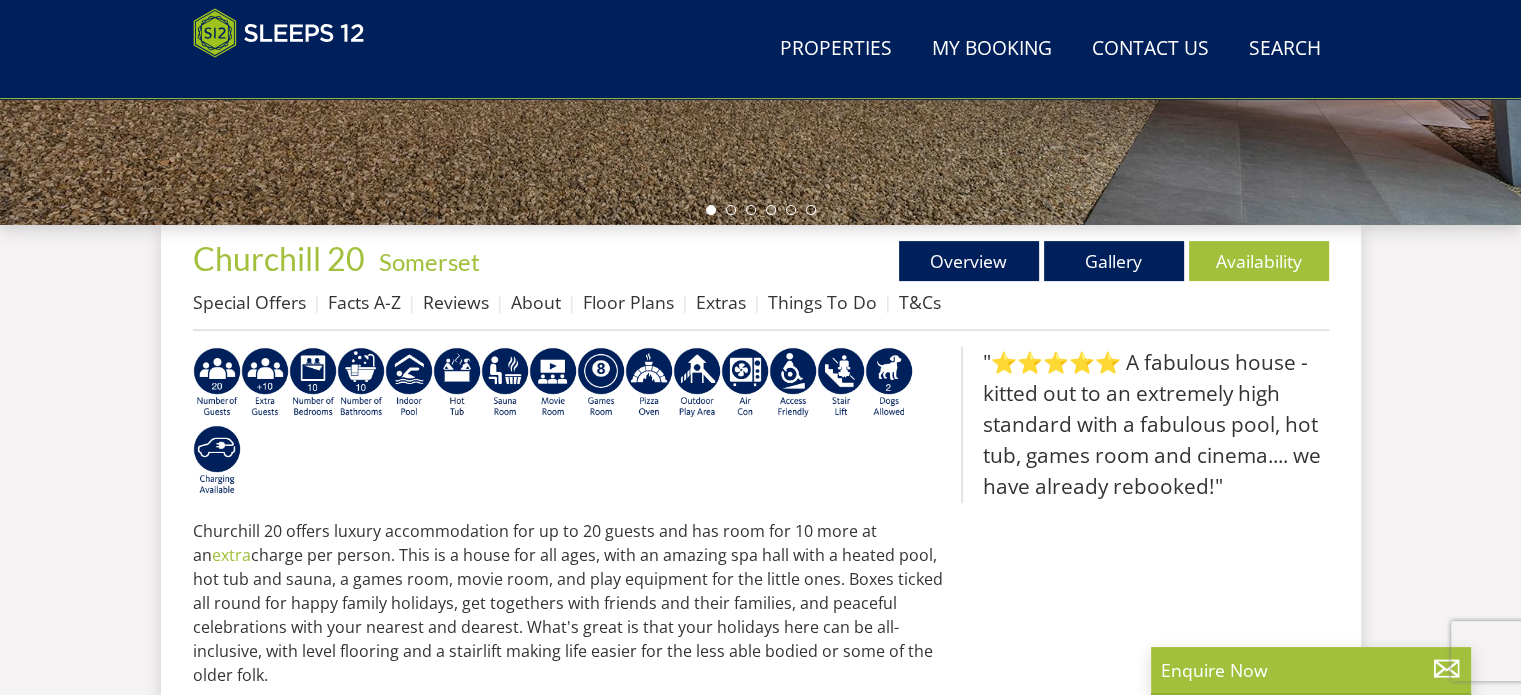select on "30" 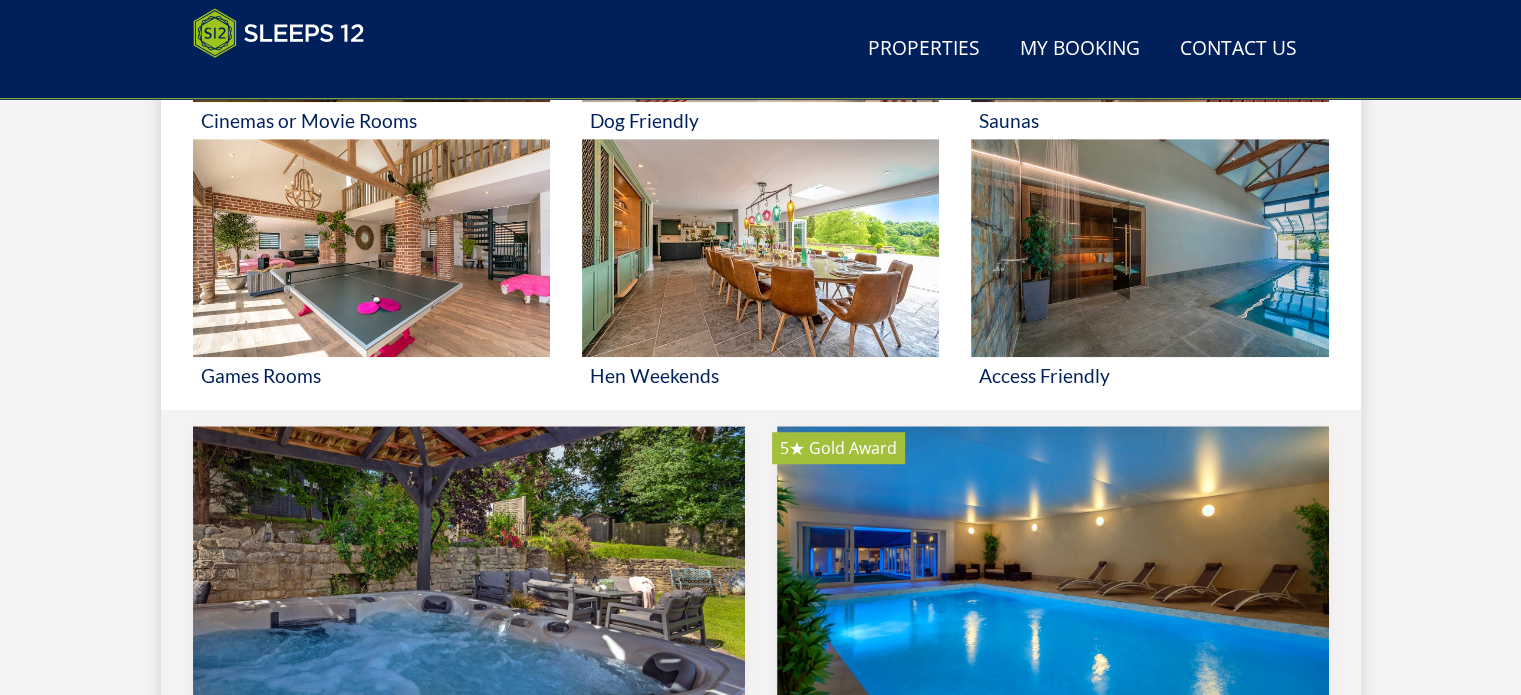 scroll, scrollTop: 1168, scrollLeft: 0, axis: vertical 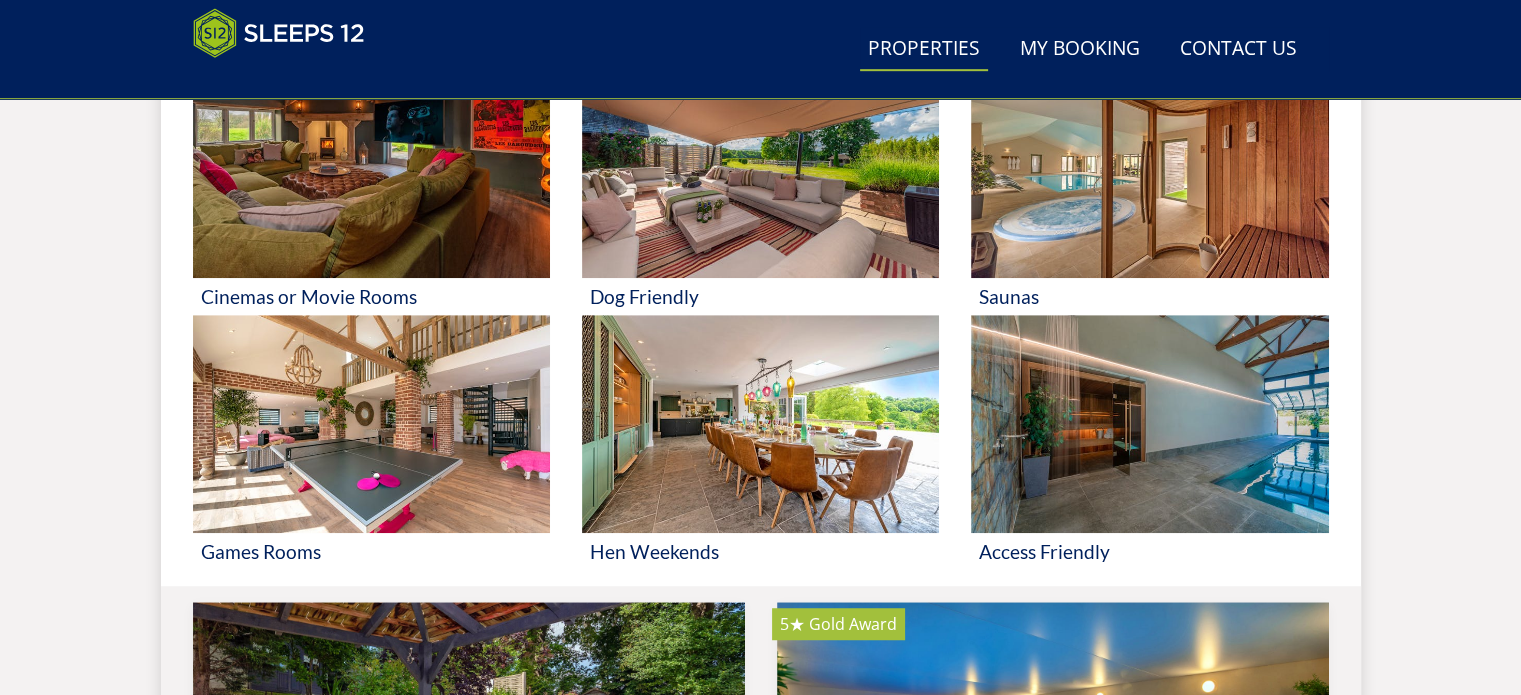 click on "Properties" at bounding box center (924, 49) 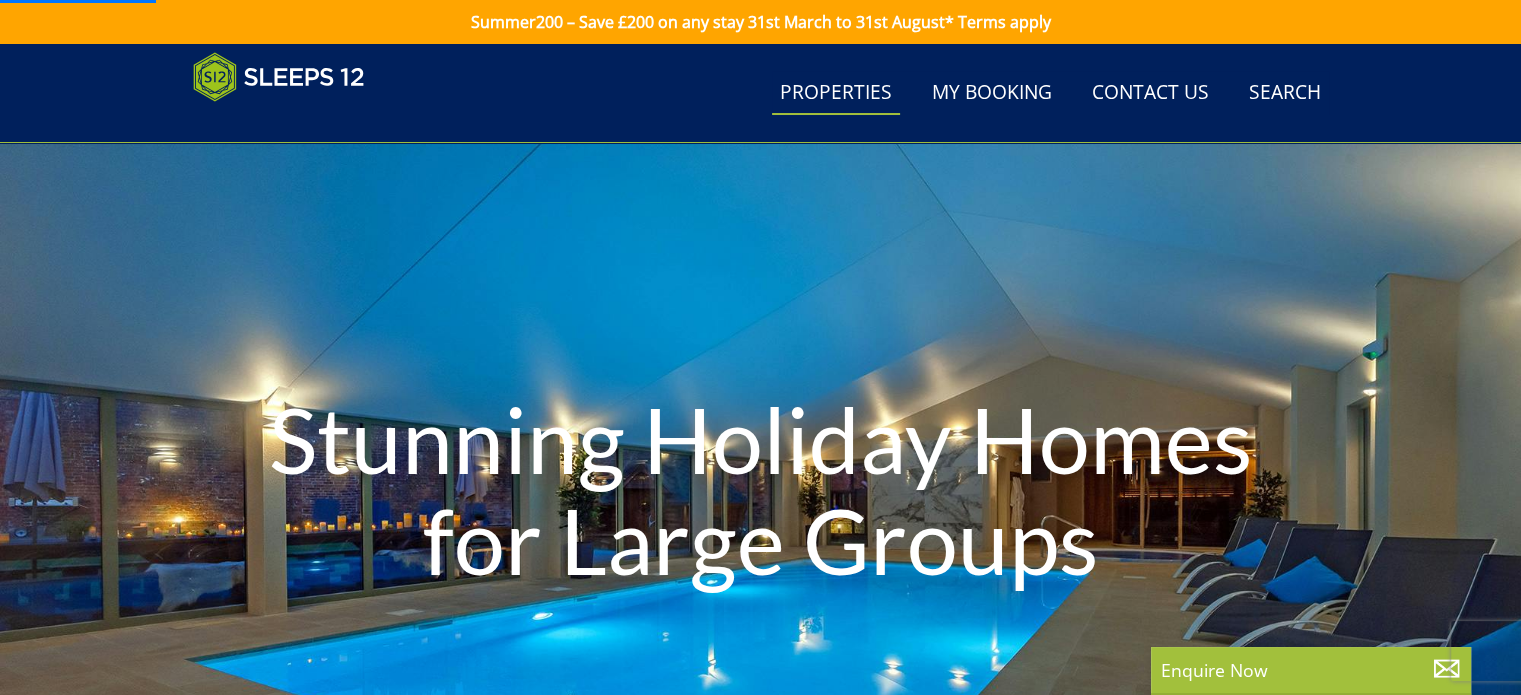 scroll, scrollTop: 618, scrollLeft: 0, axis: vertical 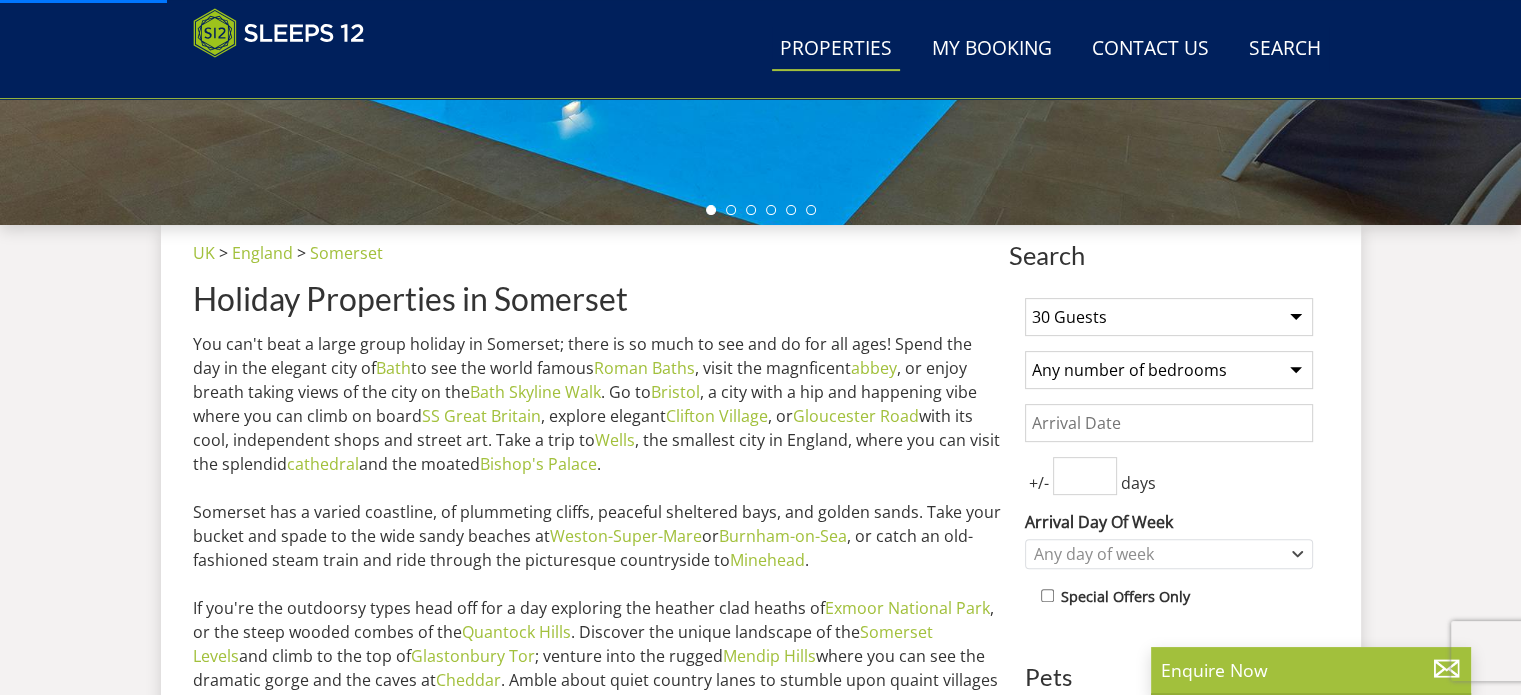 click on "1 Guest
2 Guests
3 Guests
4 Guests
5 Guests
6 Guests
7 Guests
8 Guests
9 Guests
10 Guests
11 Guests
12 Guests
13 Guests
14 Guests
15 Guests
16 Guests
17 Guests
18 Guests
19 Guests
20 Guests
21 Guests
22 Guests
23 Guests
24 Guests
25 Guests
26 Guests
27 Guests
28 Guests
29 Guests
30 Guests
31 Guests
32 Guests" at bounding box center (1169, 317) 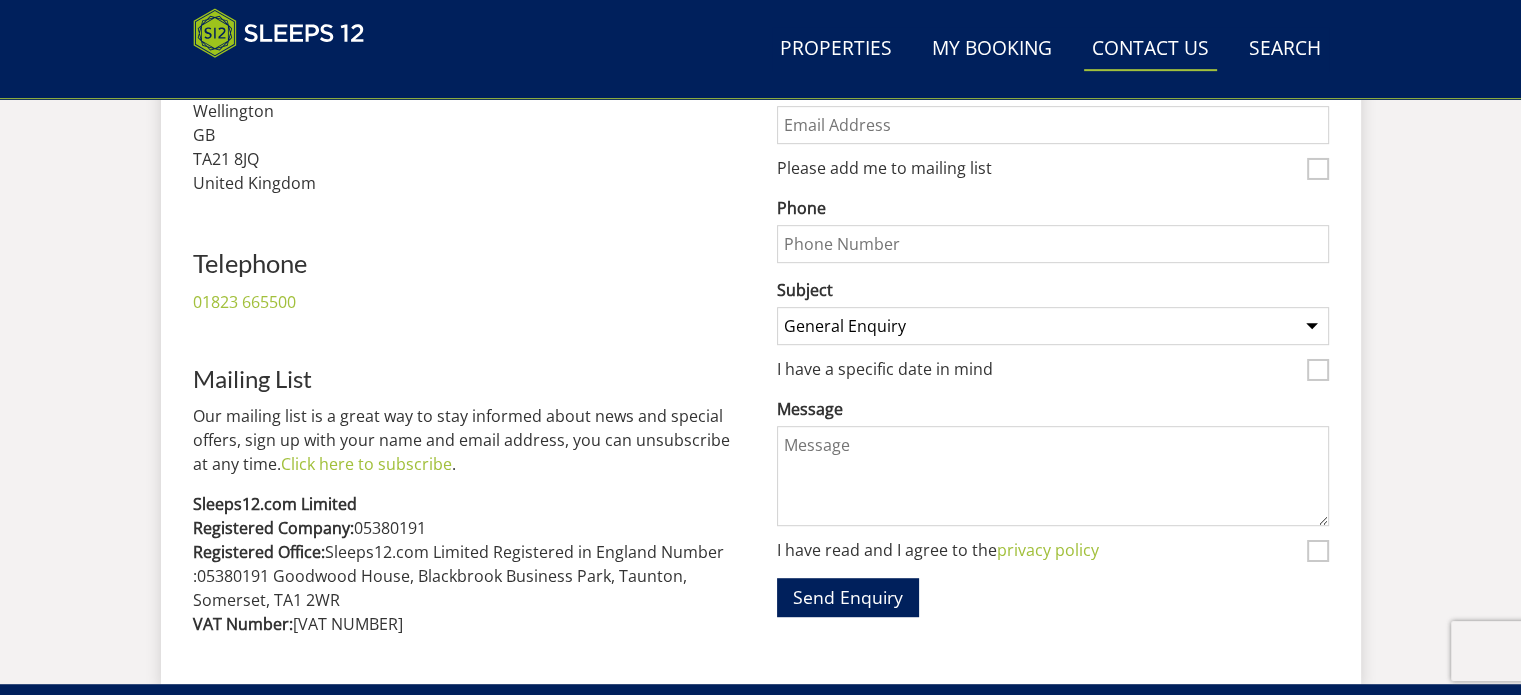 scroll, scrollTop: 1000, scrollLeft: 0, axis: vertical 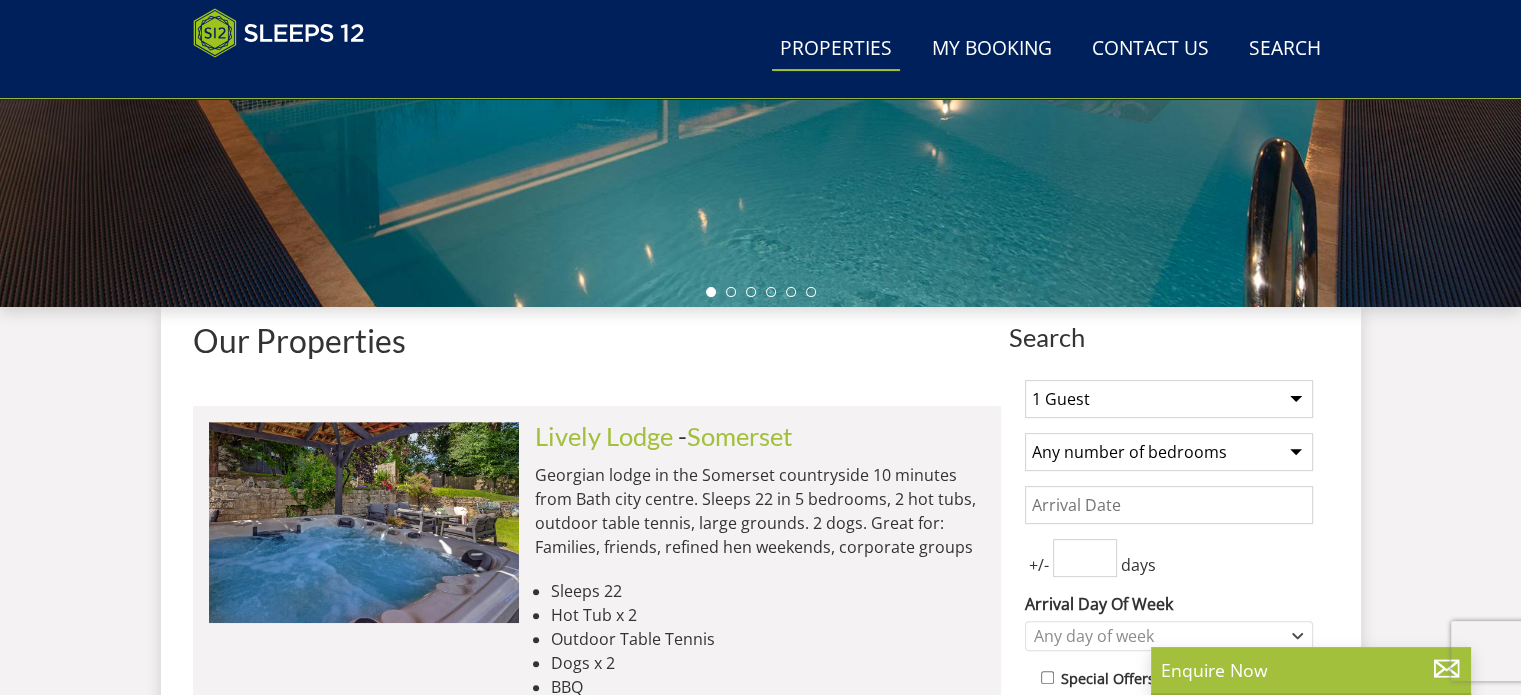 click on "1 Guest
2 Guests
3 Guests
4 Guests
5 Guests
6 Guests
7 Guests
8 Guests
9 Guests
10 Guests
11 Guests
12 Guests
13 Guests
14 Guests
15 Guests
16 Guests
17 Guests
18 Guests
19 Guests
20 Guests
21 Guests
22 Guests
23 Guests
24 Guests
25 Guests
26 Guests
27 Guests
28 Guests
29 Guests
30 Guests
31 Guests
32 Guests" at bounding box center (1169, 399) 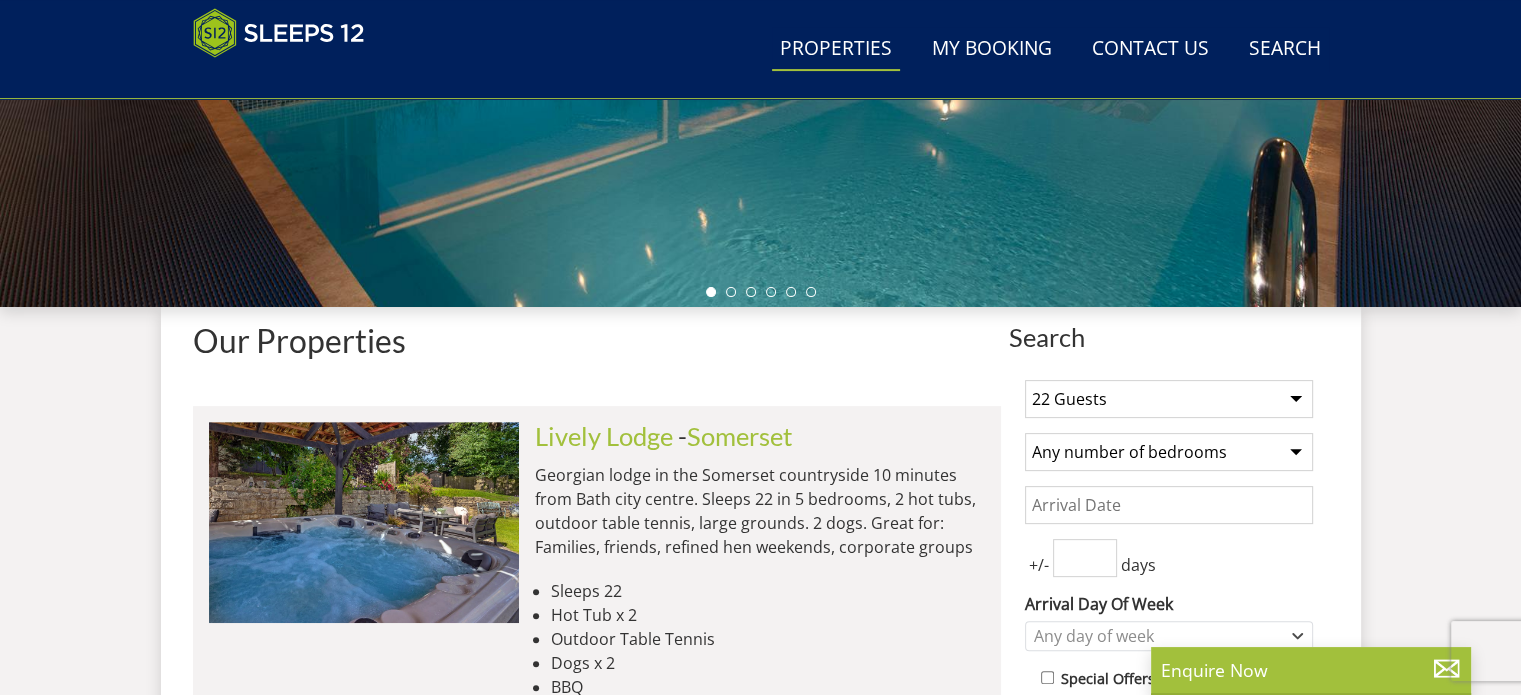 click on "1 Guest
2 Guests
3 Guests
4 Guests
5 Guests
6 Guests
7 Guests
8 Guests
9 Guests
10 Guests
11 Guests
12 Guests
13 Guests
14 Guests
15 Guests
16 Guests
17 Guests
18 Guests
19 Guests
20 Guests
21 Guests
22 Guests
23 Guests
24 Guests
25 Guests
26 Guests
27 Guests
28 Guests
29 Guests
30 Guests
31 Guests
32 Guests" at bounding box center [1169, 399] 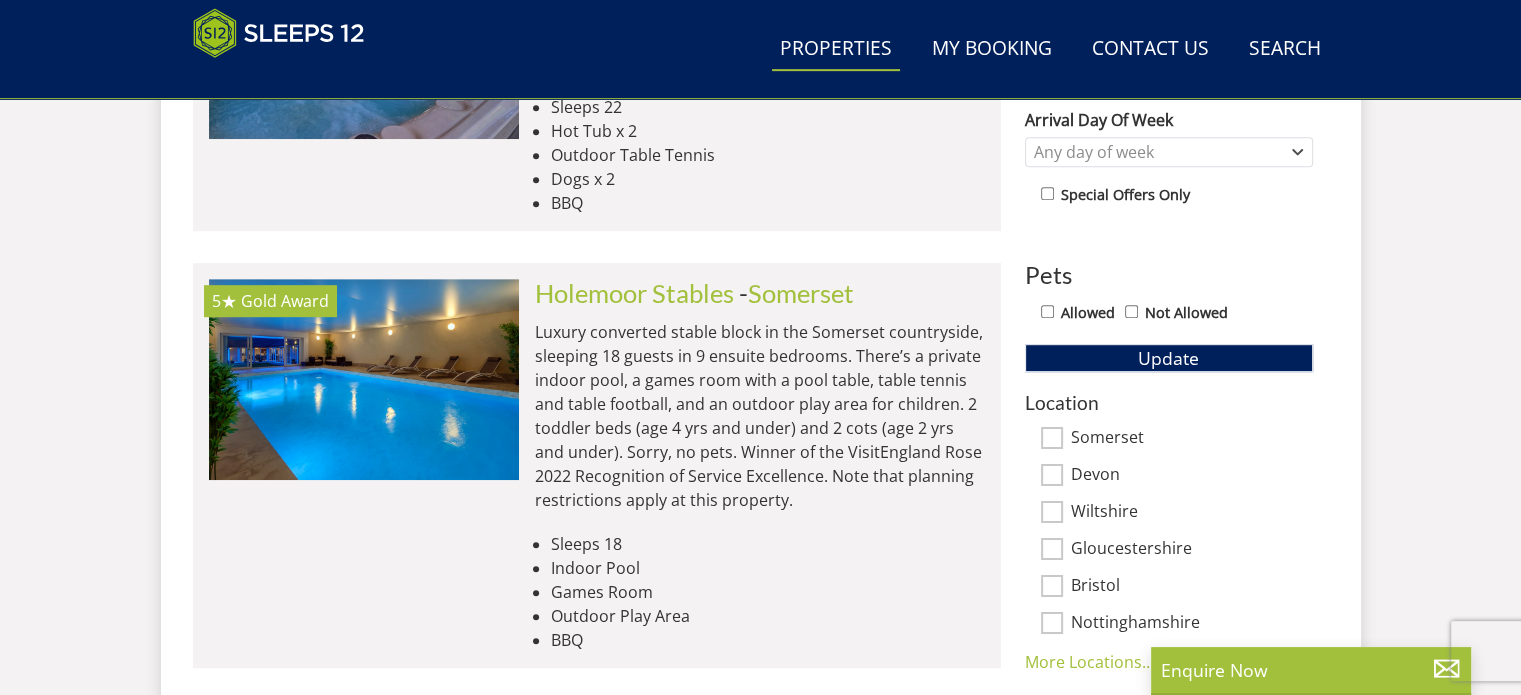 scroll, scrollTop: 1036, scrollLeft: 0, axis: vertical 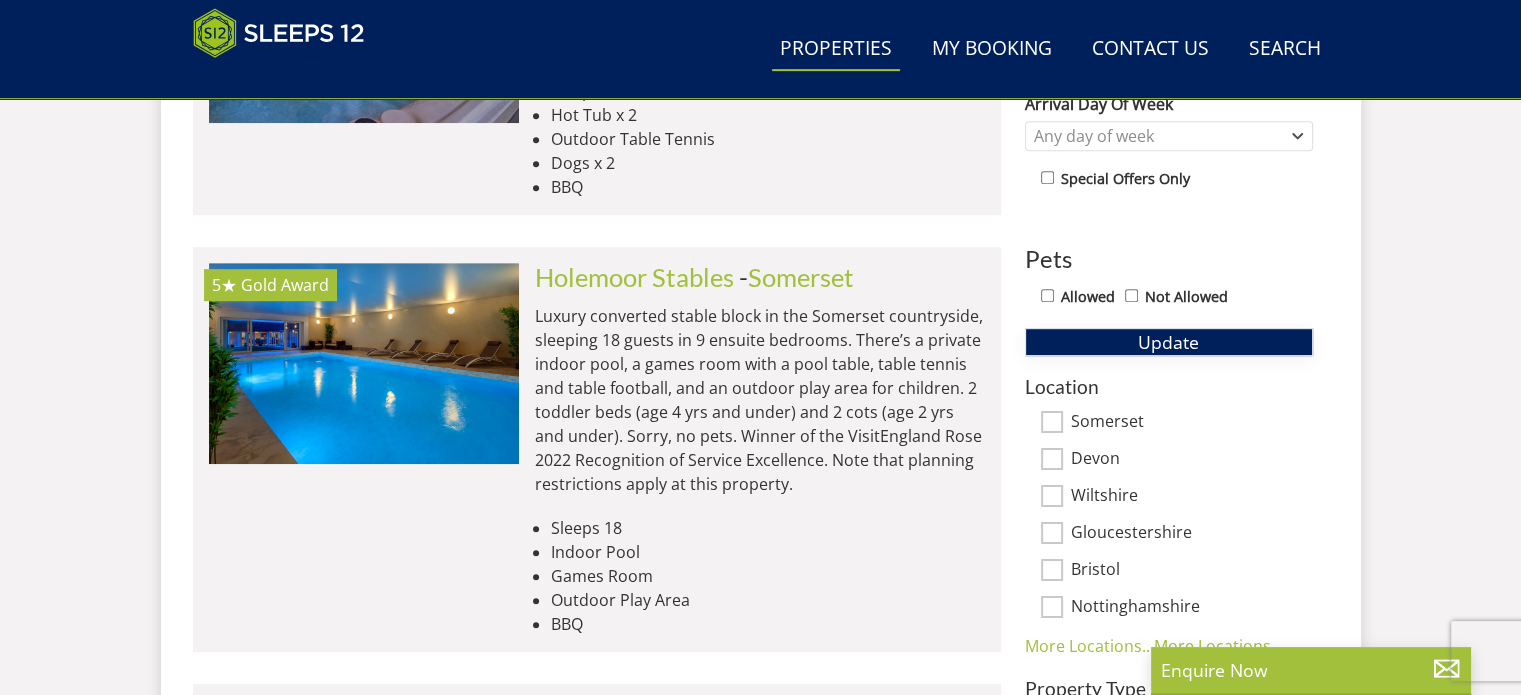 click on "Update" at bounding box center [1168, 342] 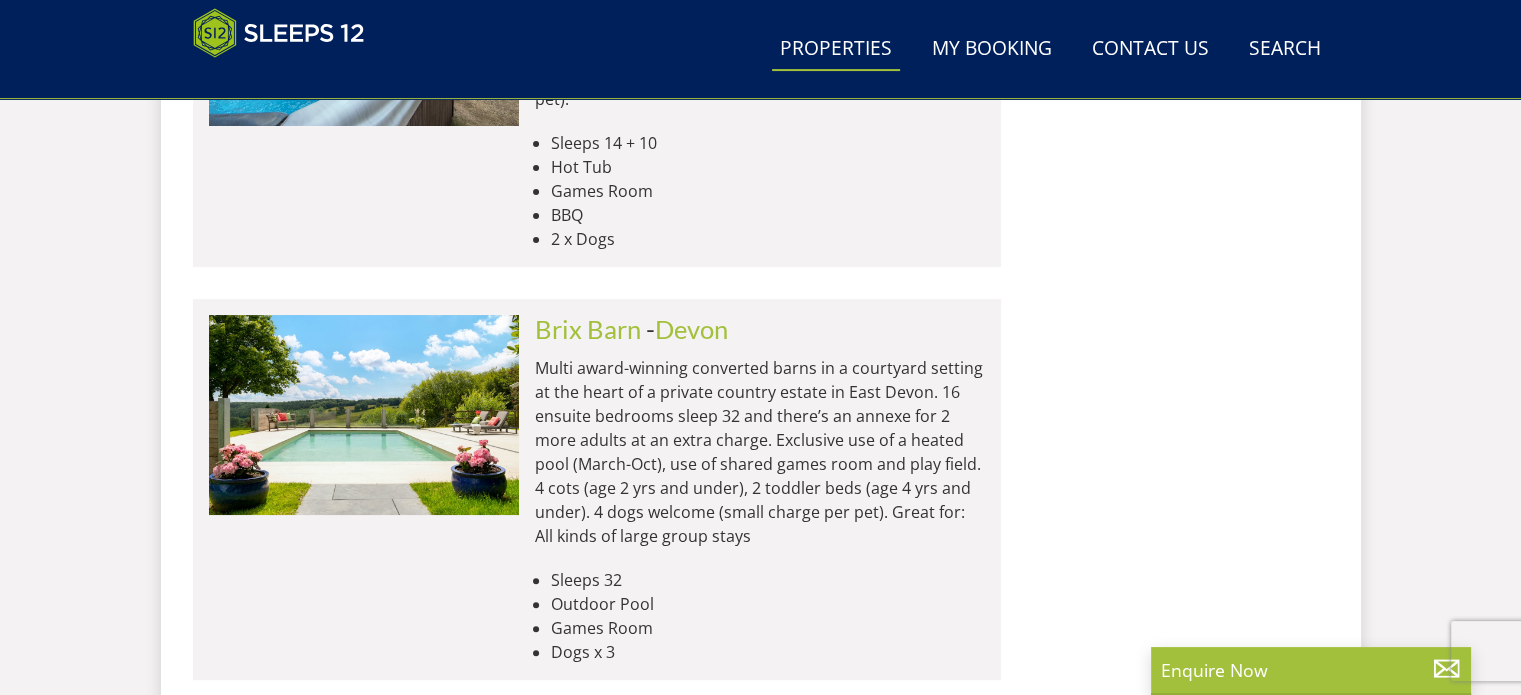 scroll, scrollTop: 8236, scrollLeft: 0, axis: vertical 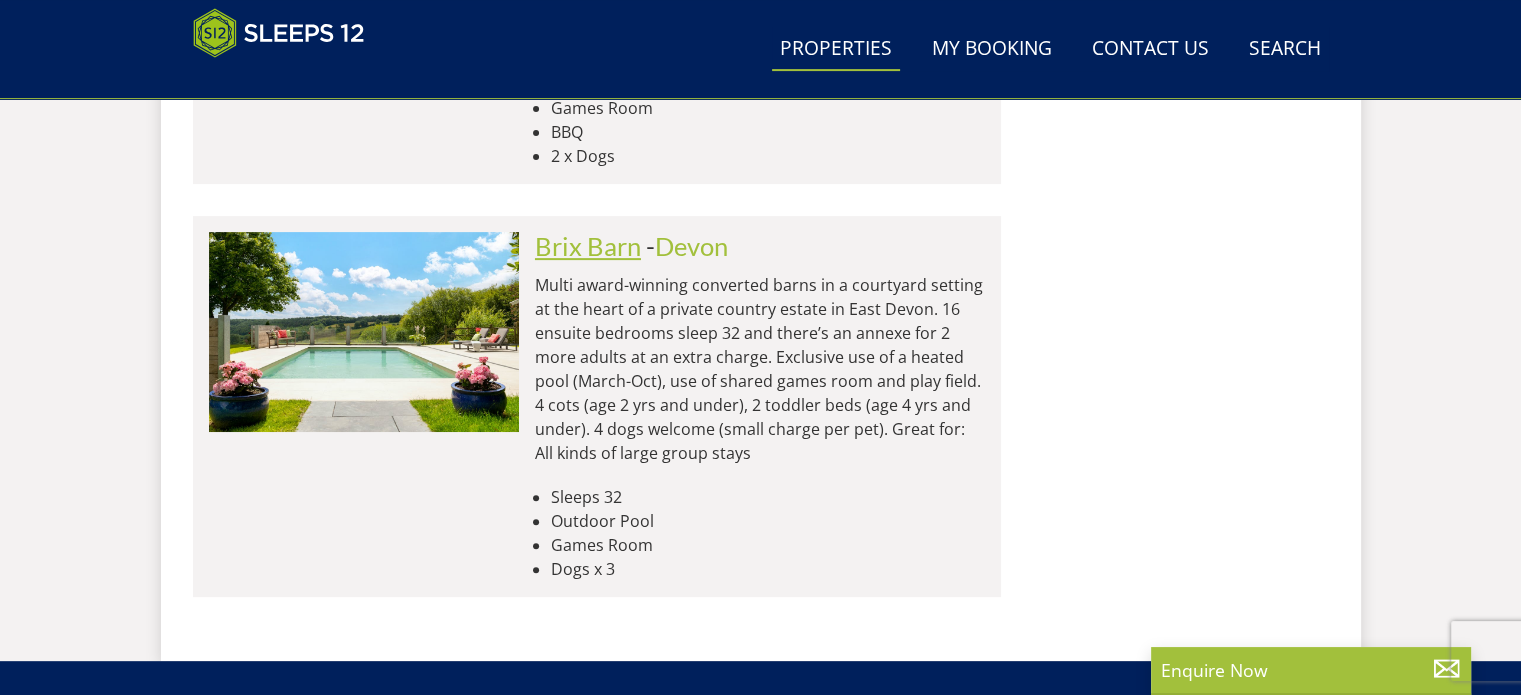 click on "Brix Barn" at bounding box center [588, 246] 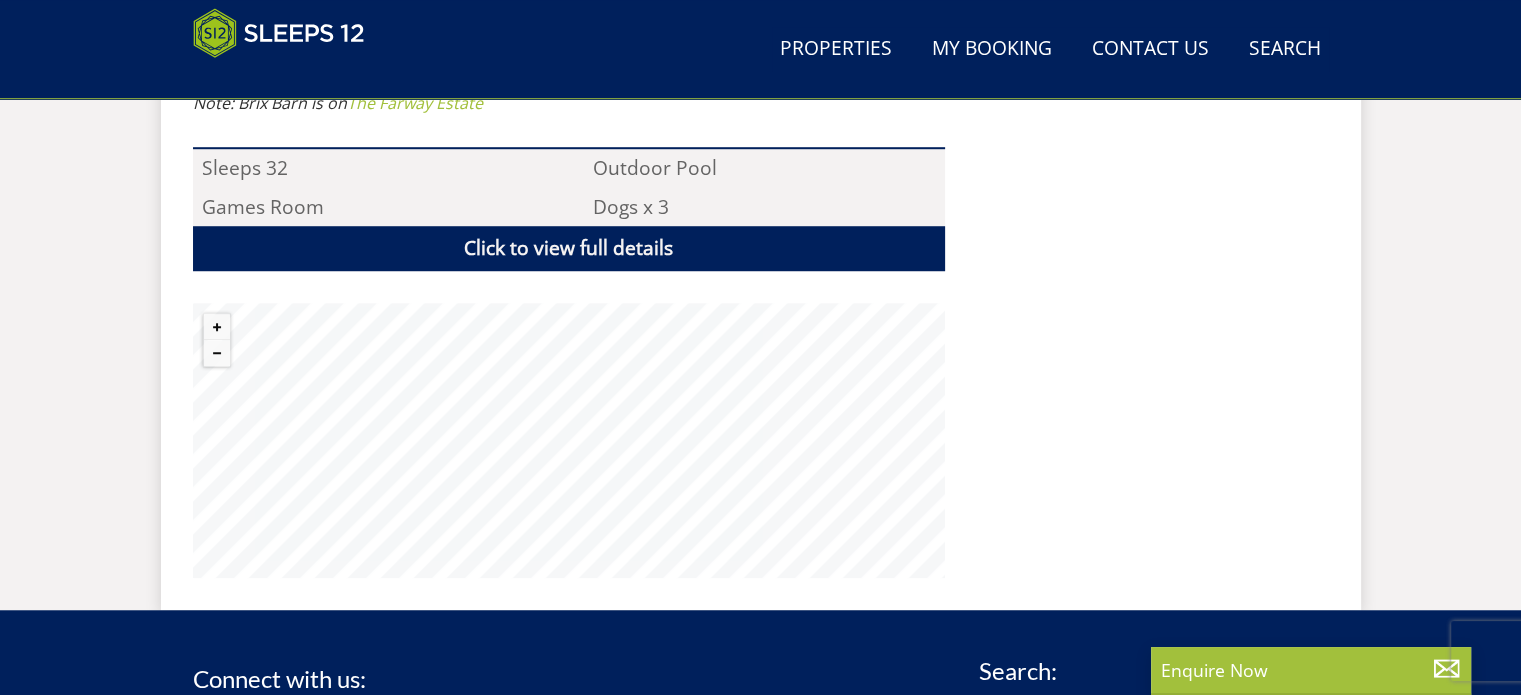 scroll, scrollTop: 1500, scrollLeft: 0, axis: vertical 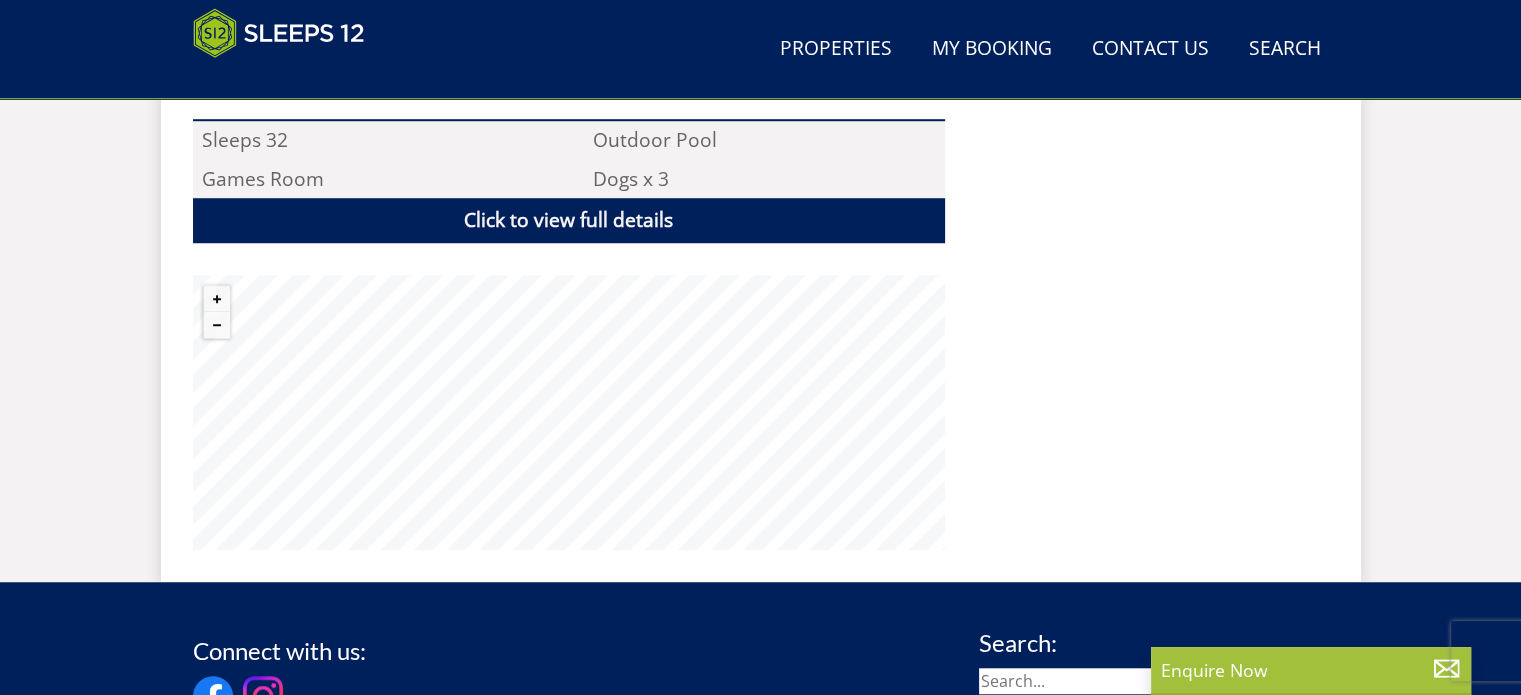 select on "22" 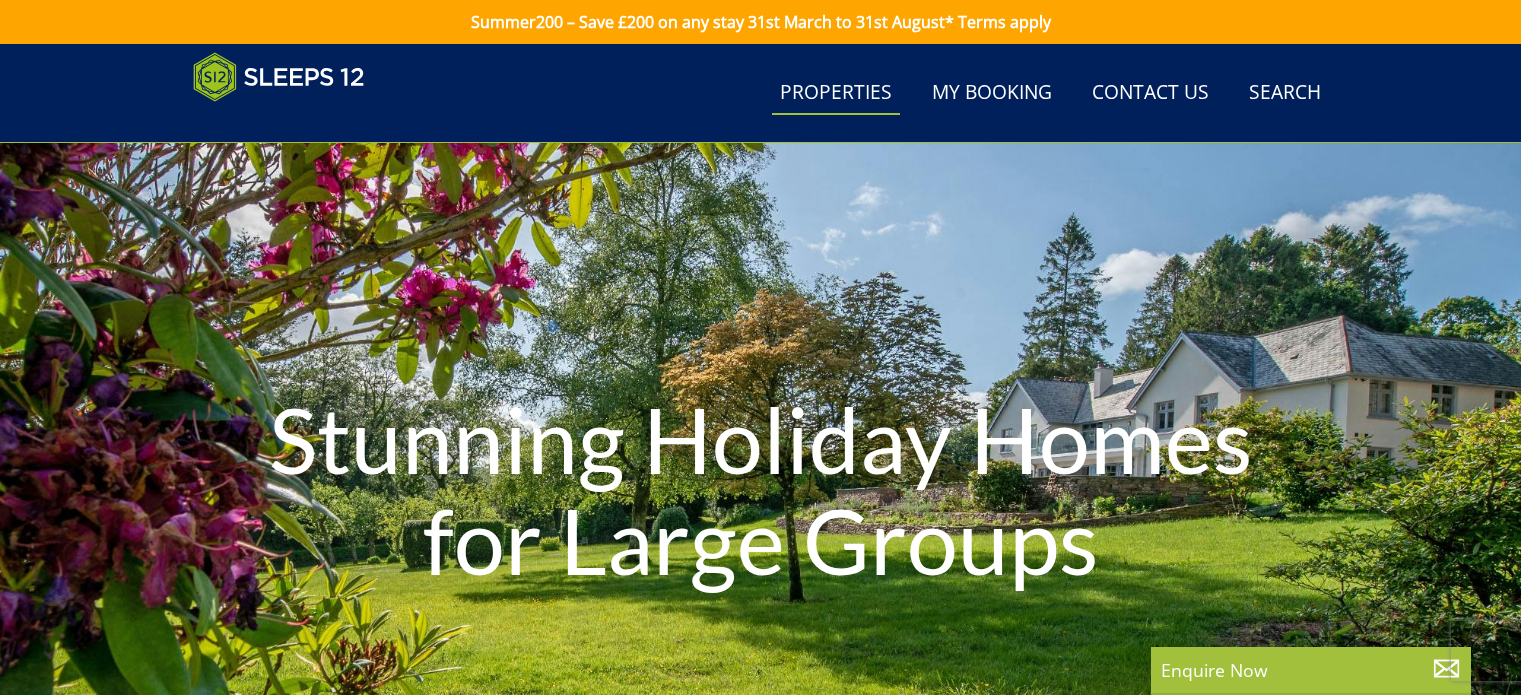 select on "22" 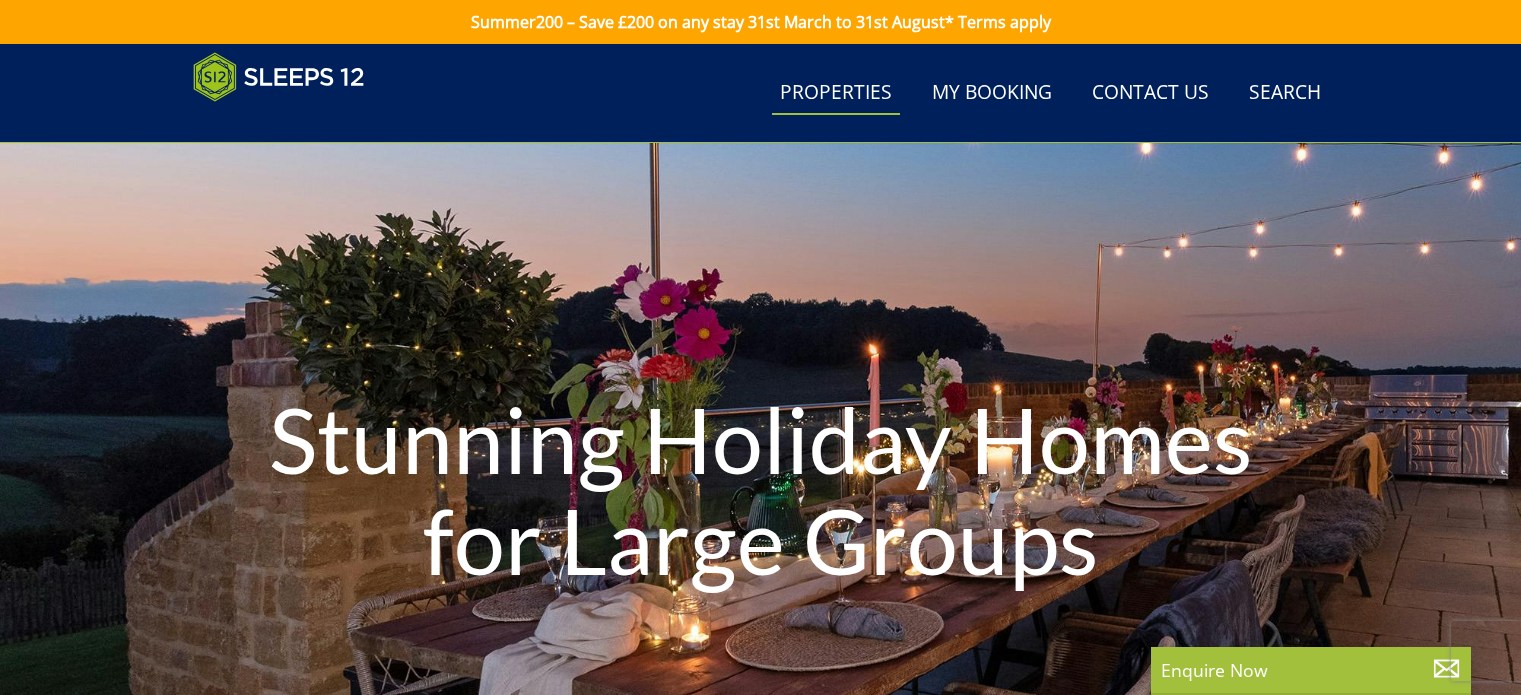 scroll, scrollTop: 7536, scrollLeft: 0, axis: vertical 